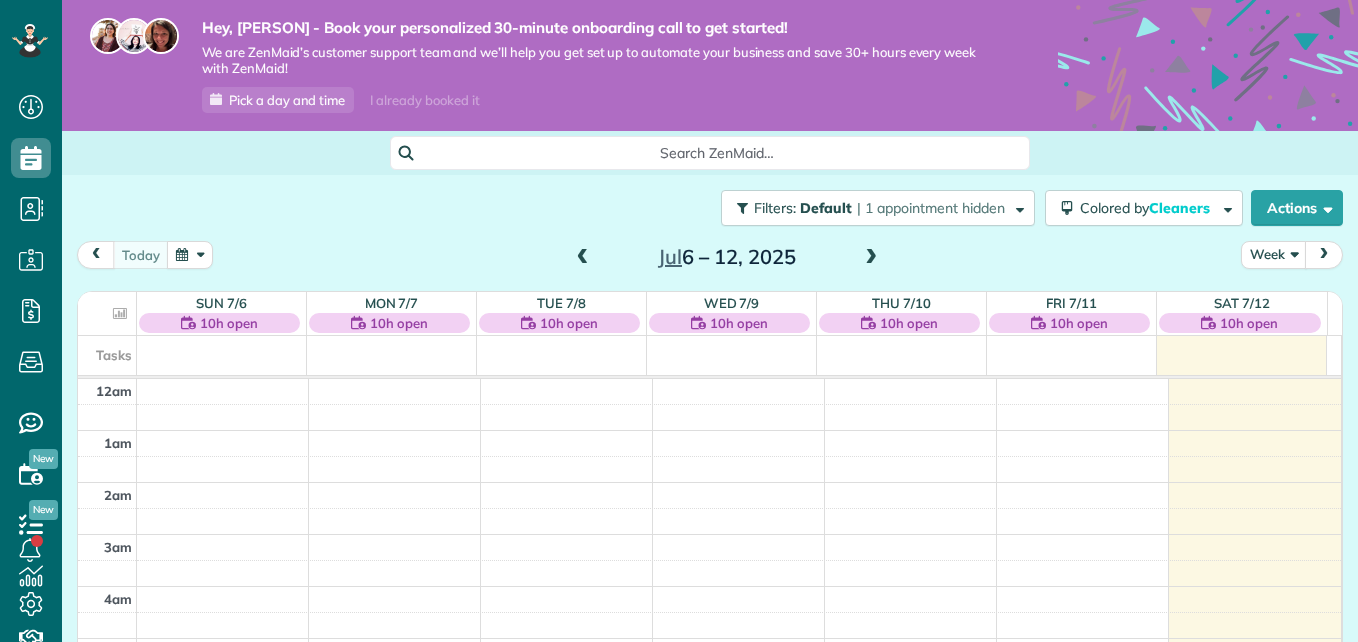 scroll, scrollTop: 0, scrollLeft: 0, axis: both 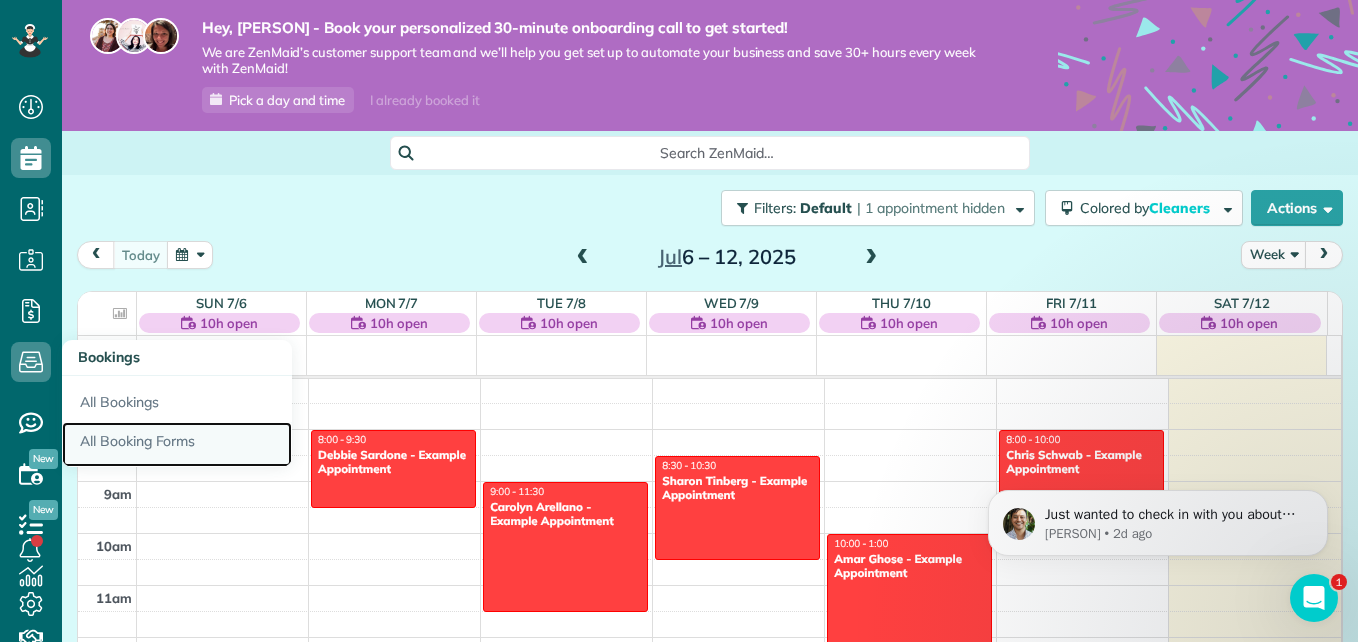 click on "All Booking Forms" at bounding box center (177, 445) 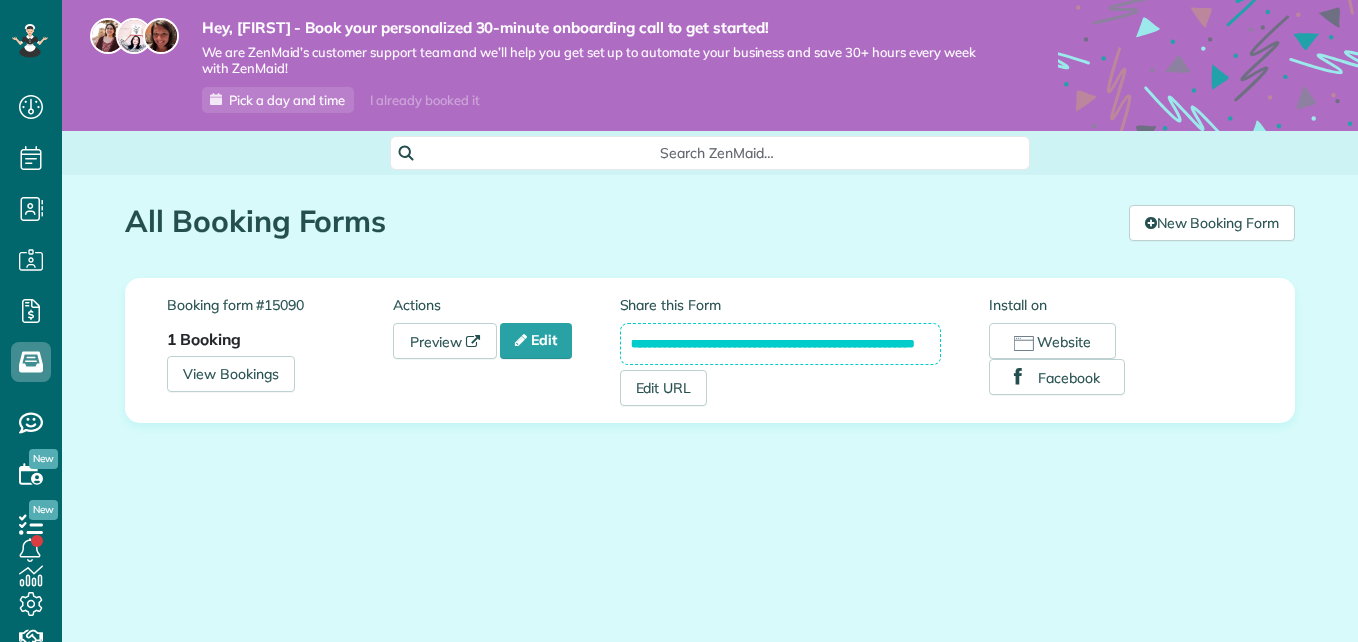 scroll, scrollTop: 0, scrollLeft: 0, axis: both 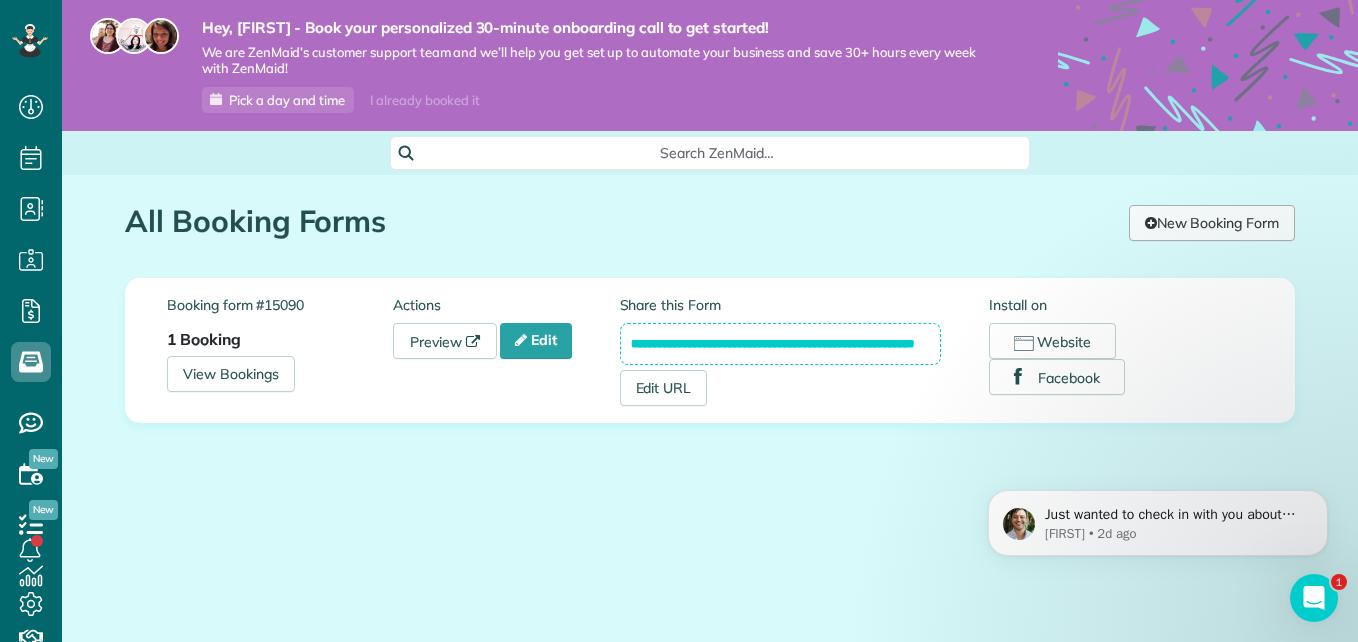 click on "New Booking Form" at bounding box center [1212, 223] 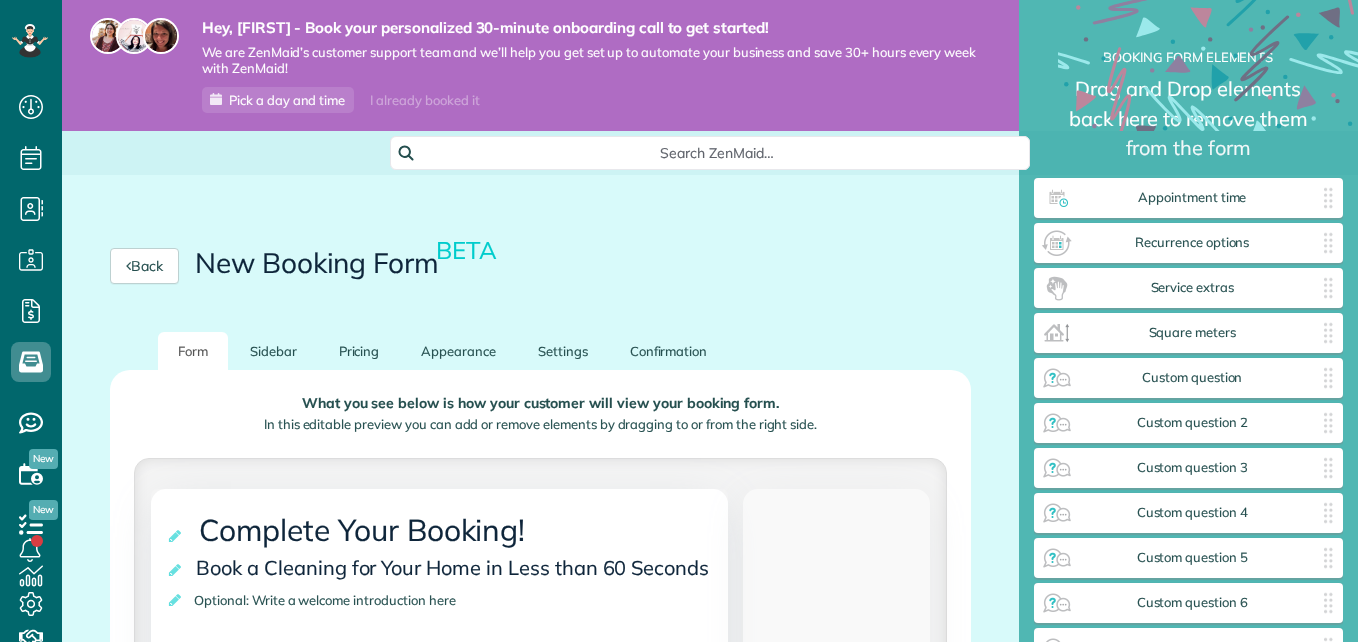 scroll, scrollTop: 0, scrollLeft: 0, axis: both 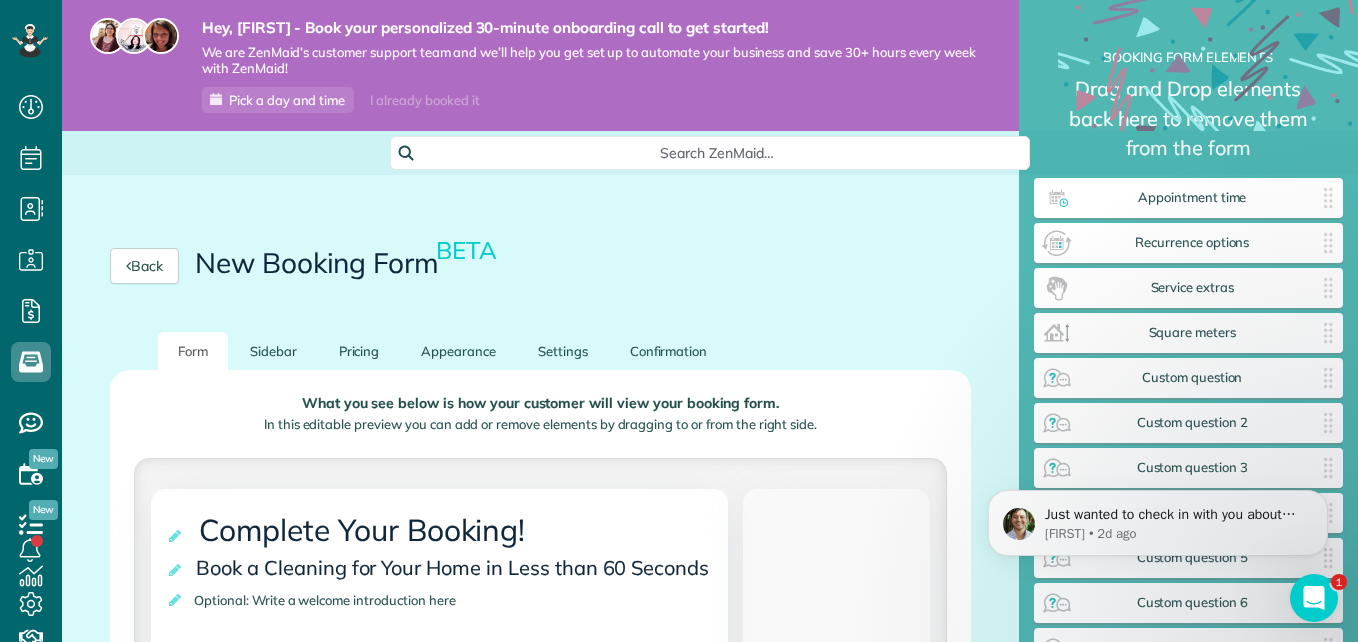 click on "Back
New Booking Form  BETA" at bounding box center [540, 266] 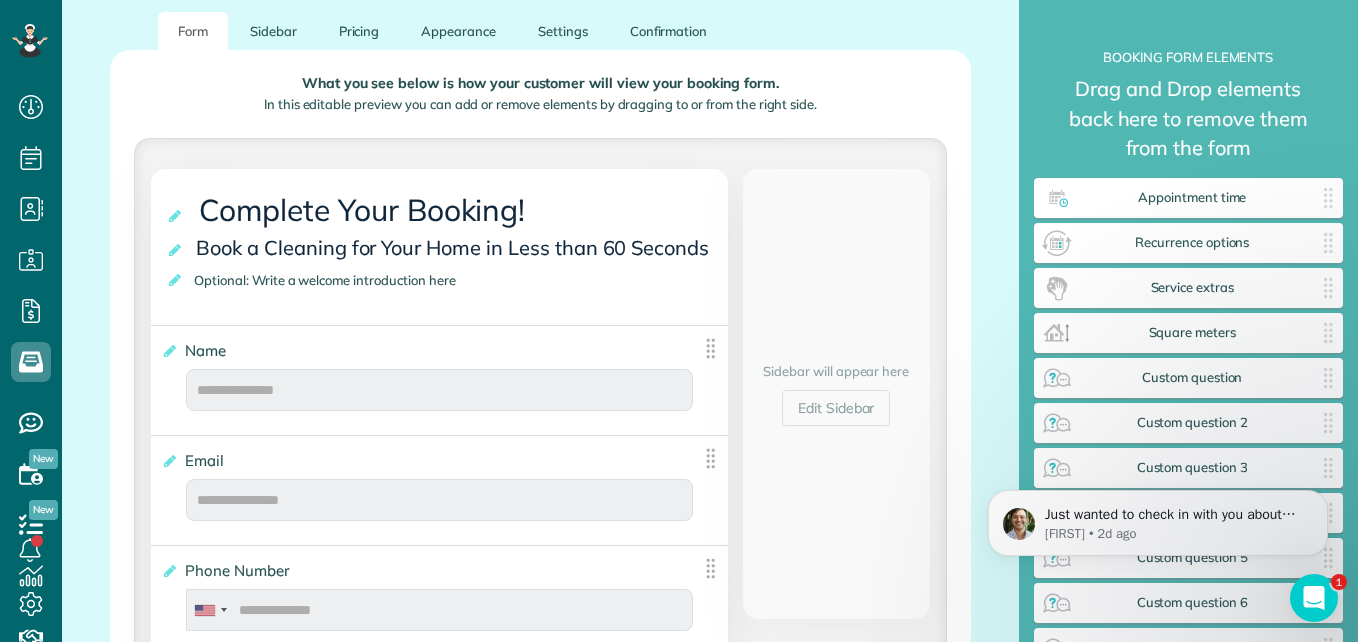 scroll, scrollTop: 280, scrollLeft: 0, axis: vertical 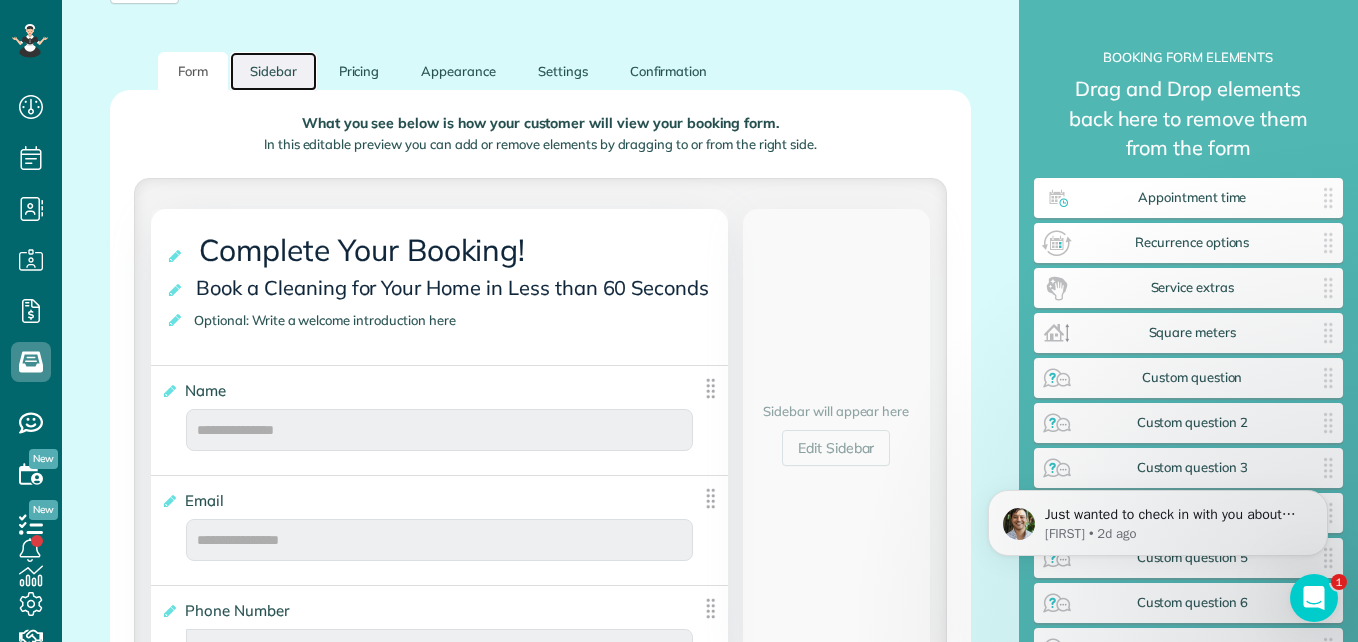 click on "Sidebar" at bounding box center [273, 71] 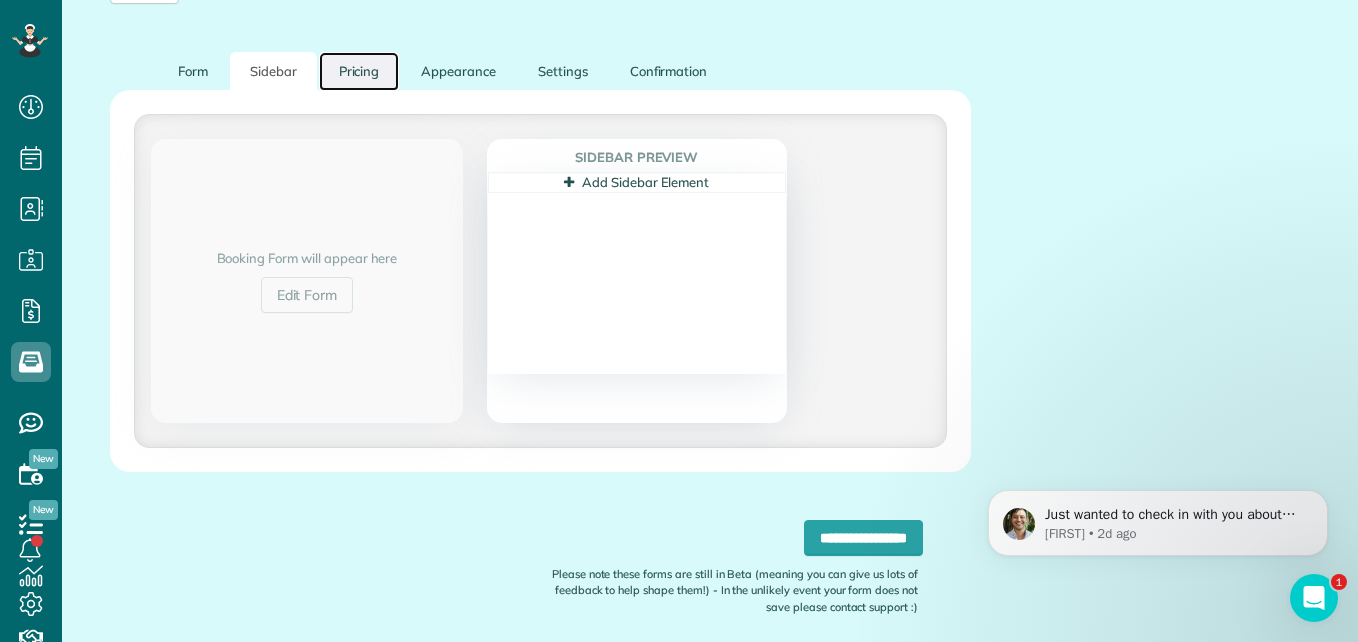 click on "Pricing" at bounding box center [359, 71] 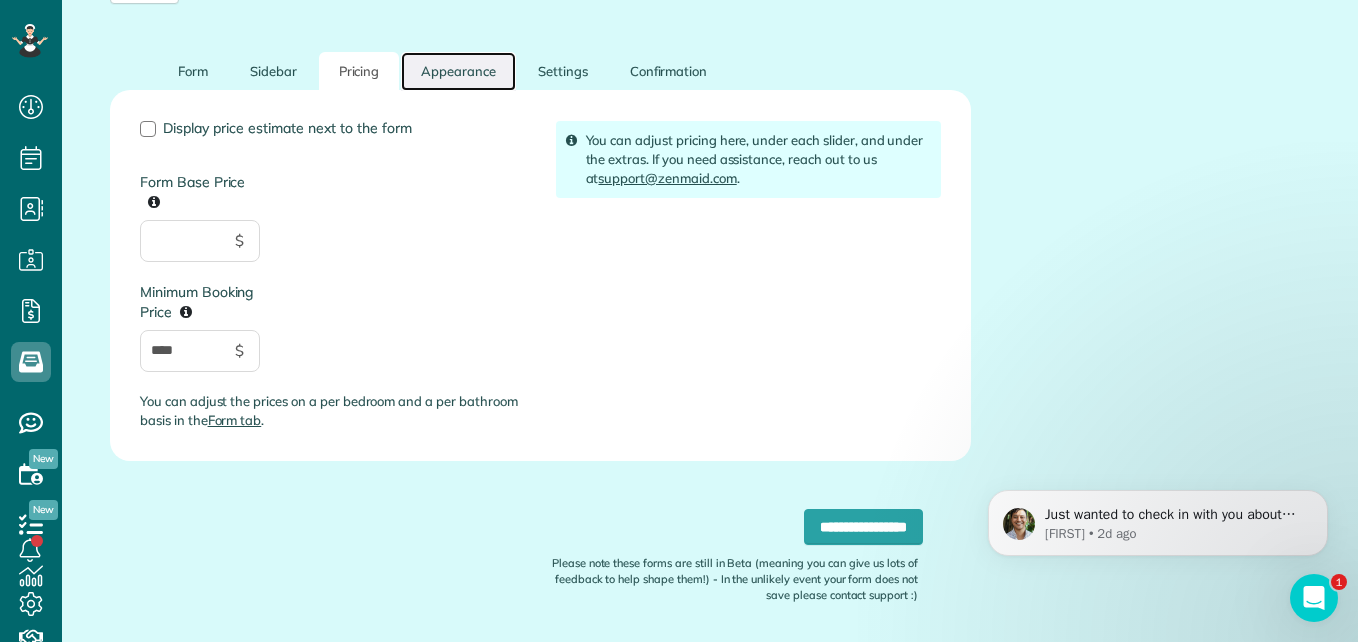 click on "Appearance" at bounding box center [458, 71] 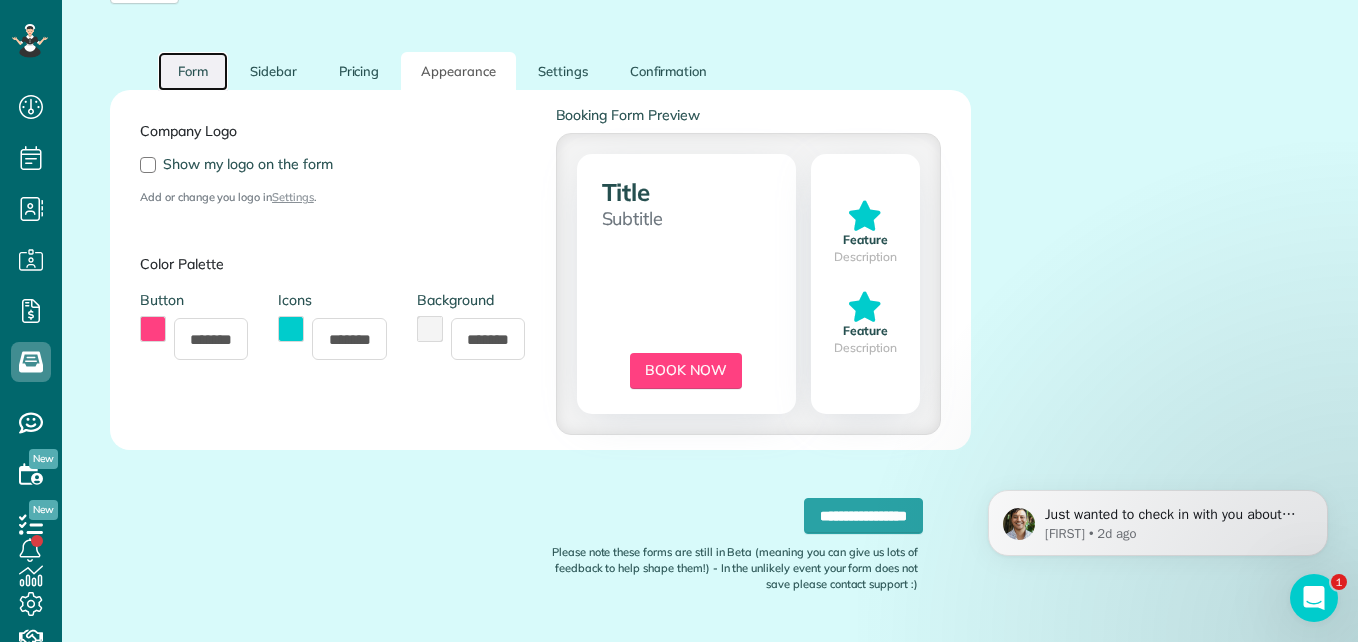click on "Form" at bounding box center (193, 71) 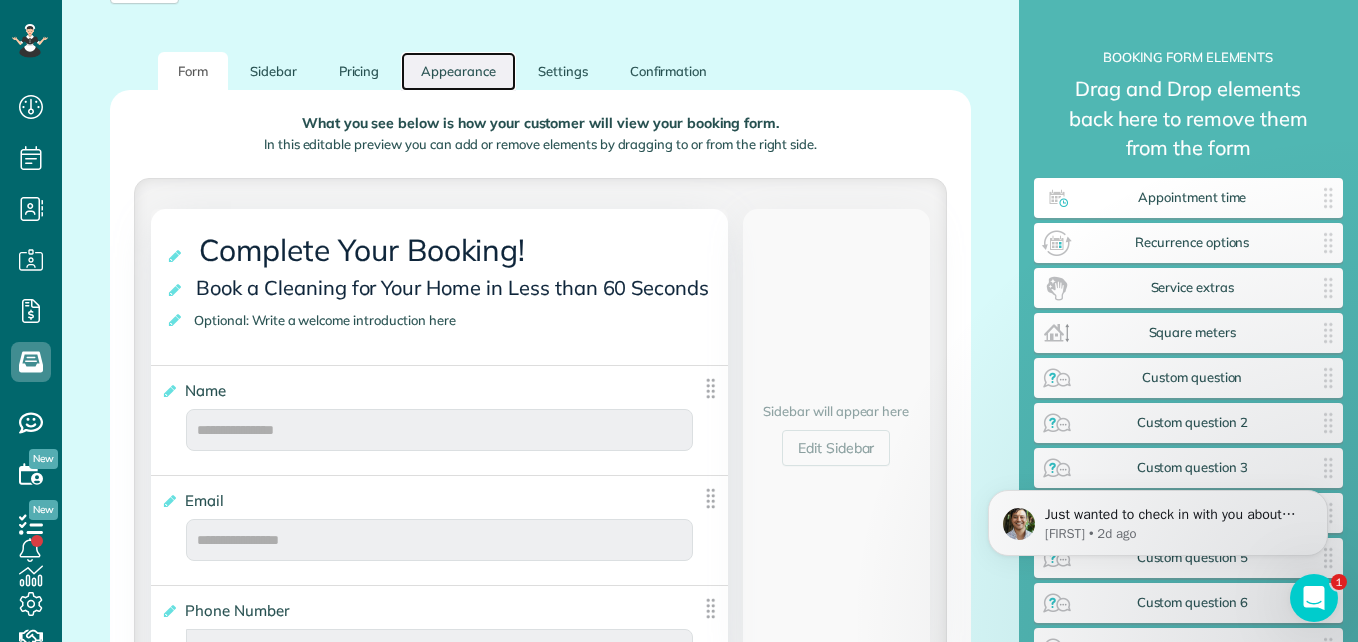 click on "Appearance" at bounding box center (458, 71) 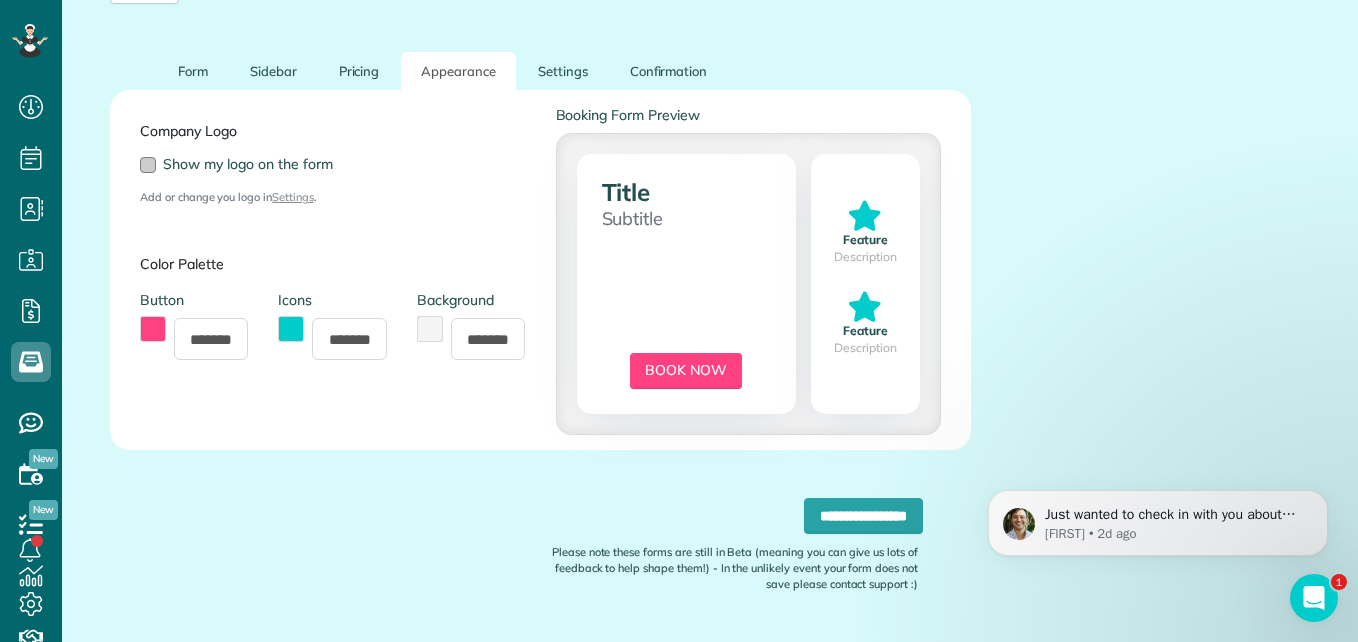 click at bounding box center (148, 165) 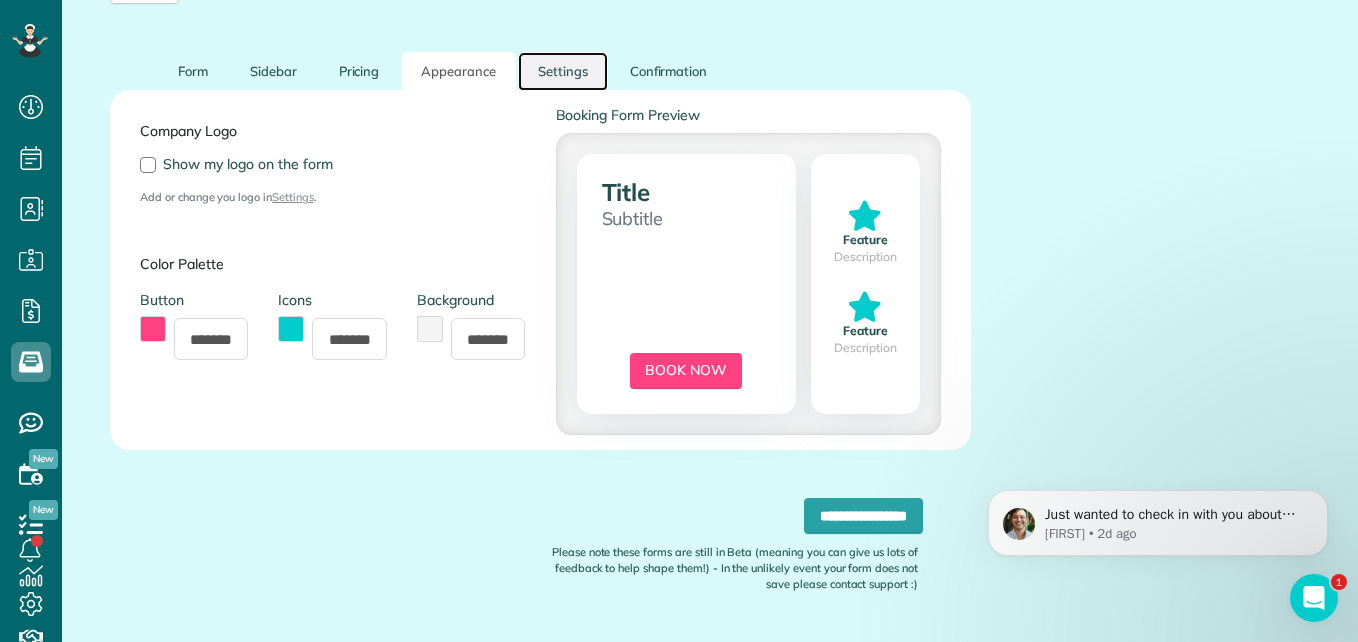 click on "Settings" at bounding box center (563, 71) 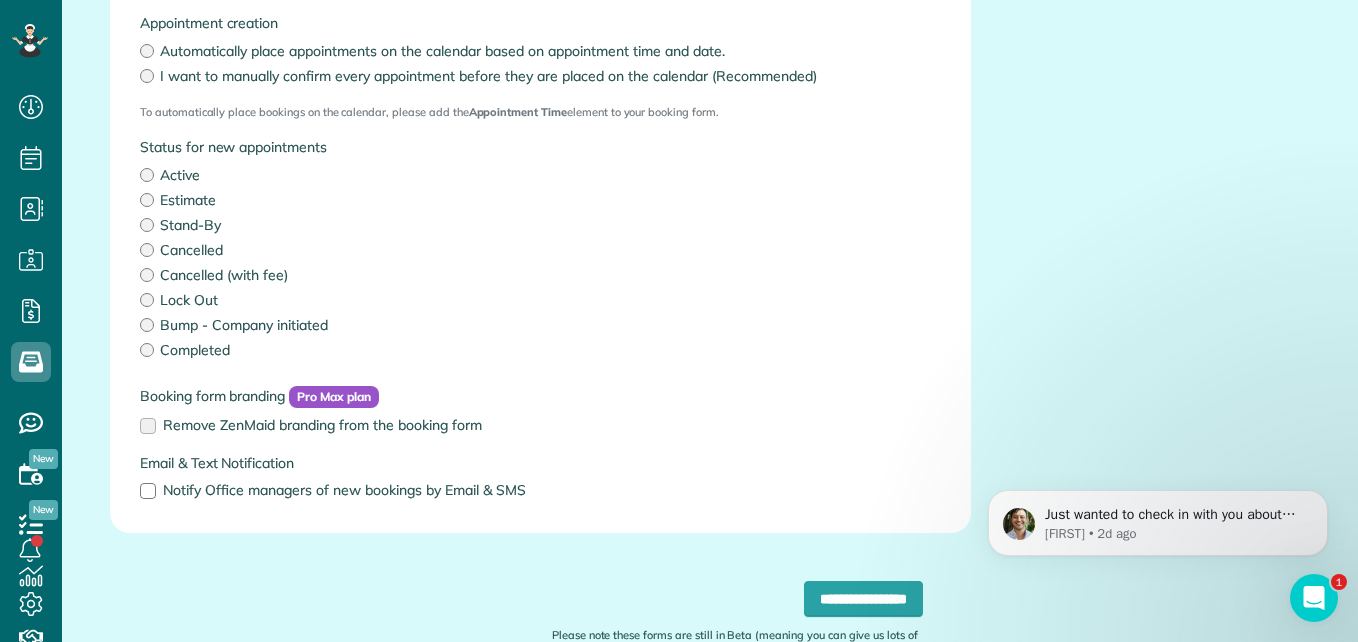 scroll, scrollTop: 584, scrollLeft: 0, axis: vertical 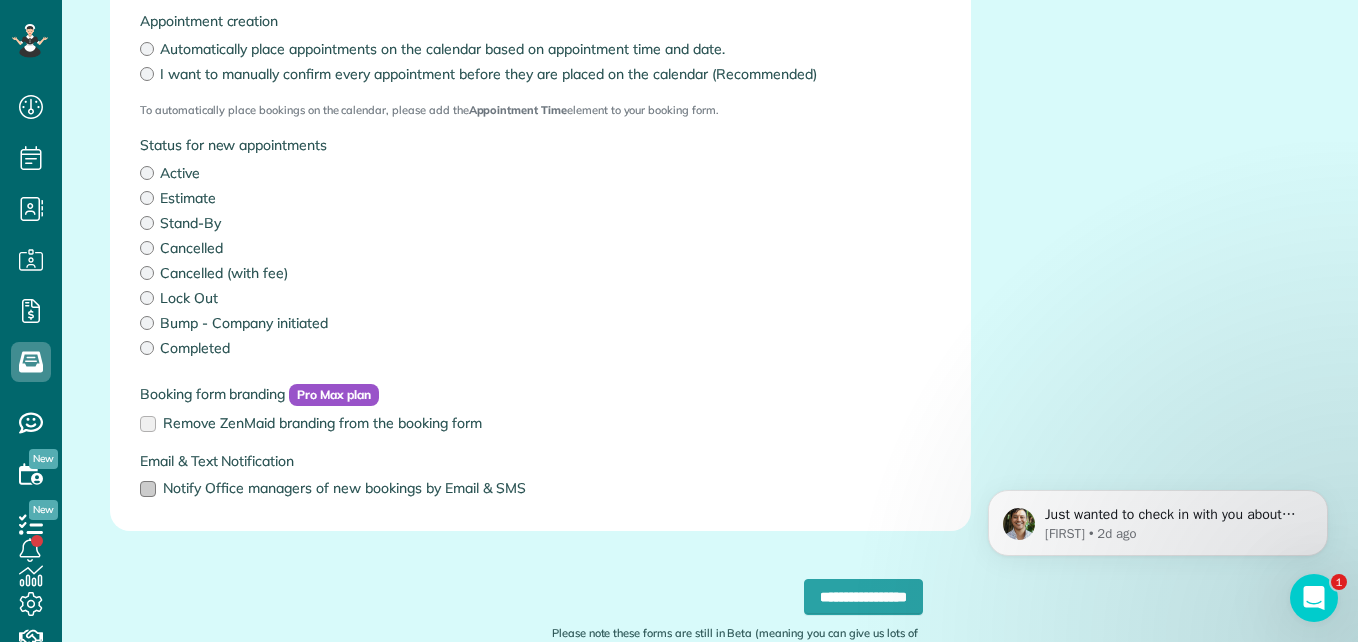 click at bounding box center (148, 489) 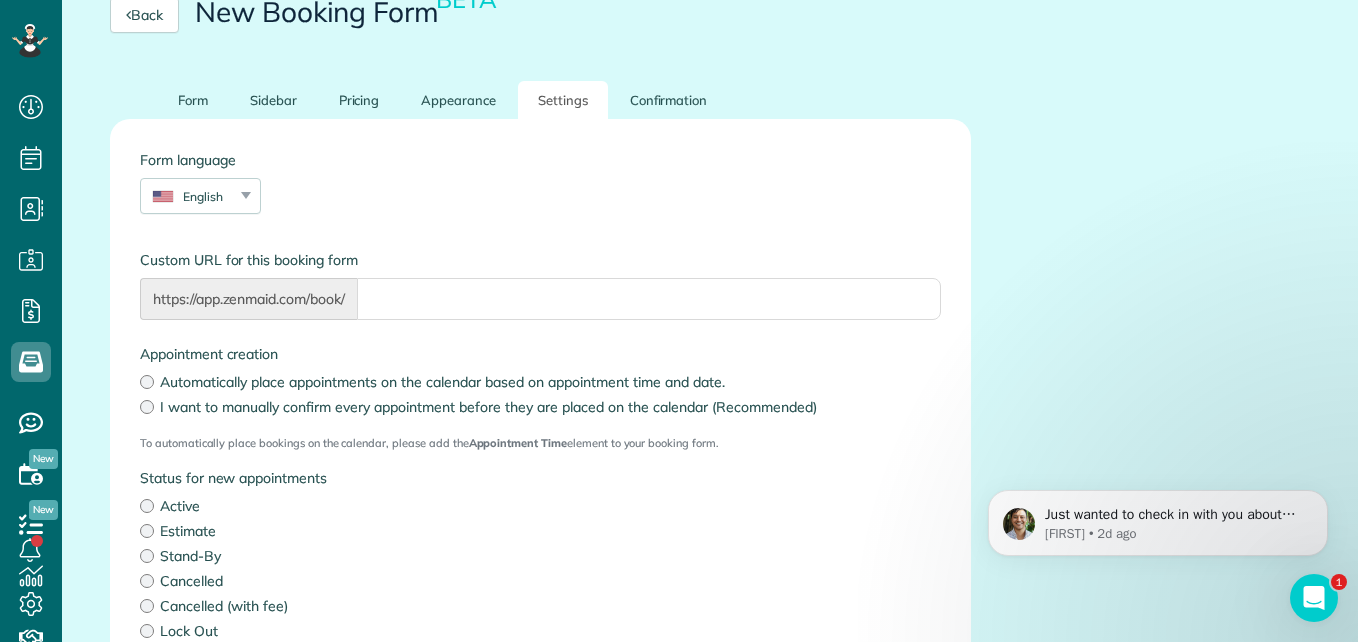 scroll, scrollTop: 225, scrollLeft: 0, axis: vertical 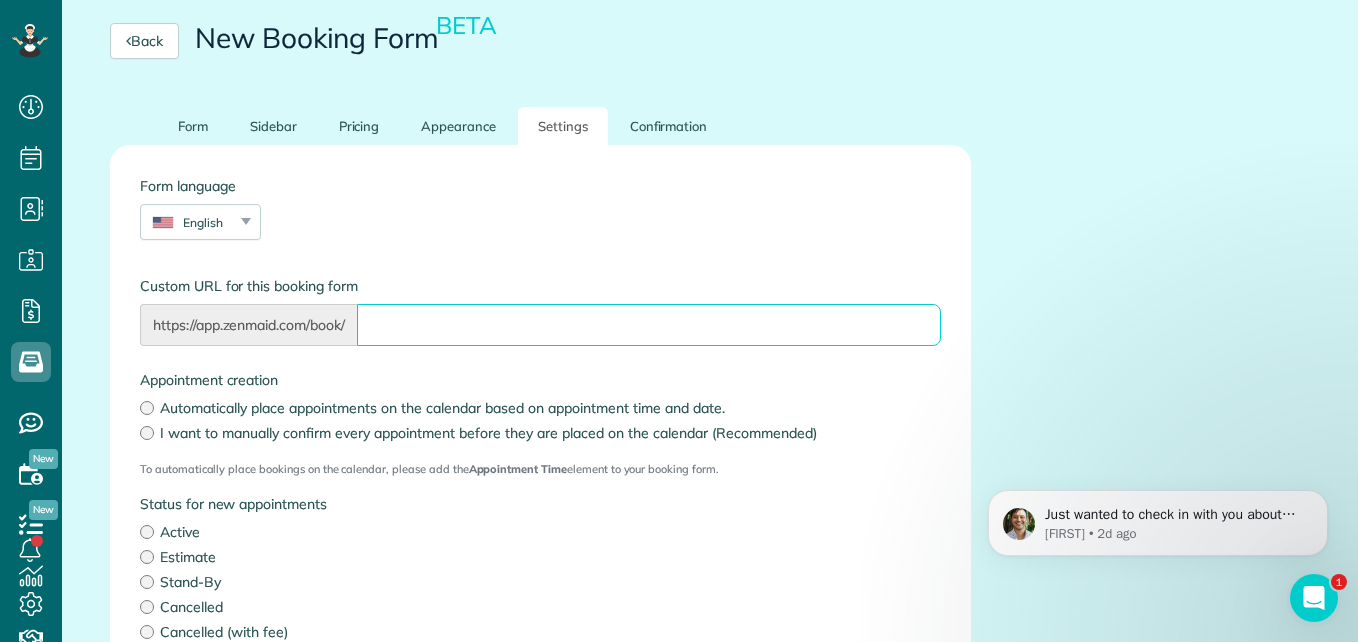 click on "Form language" at bounding box center (649, 325) 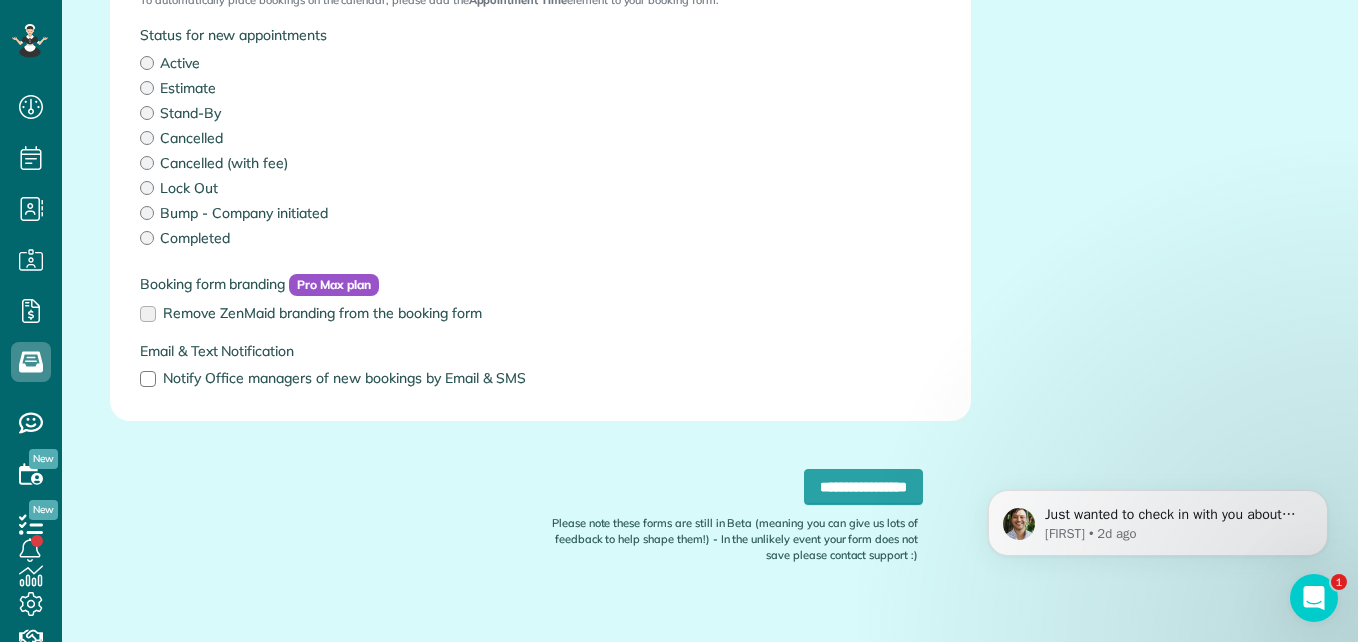 scroll, scrollTop: 721, scrollLeft: 0, axis: vertical 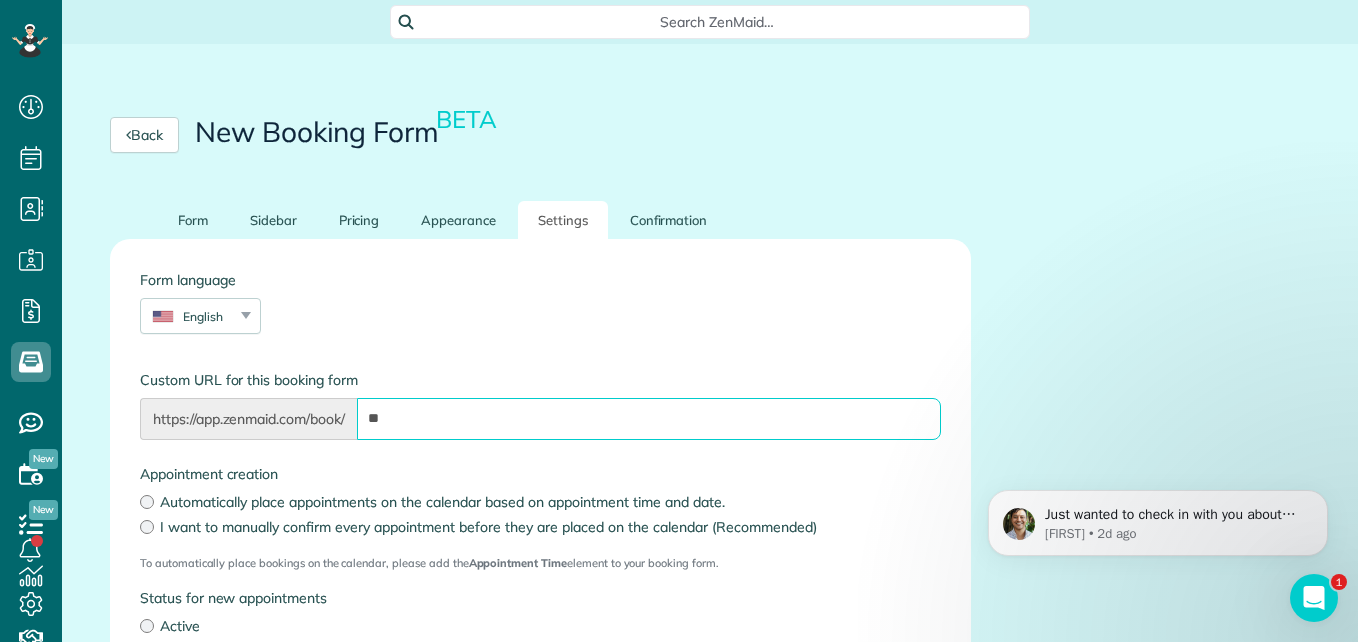 type on "*" 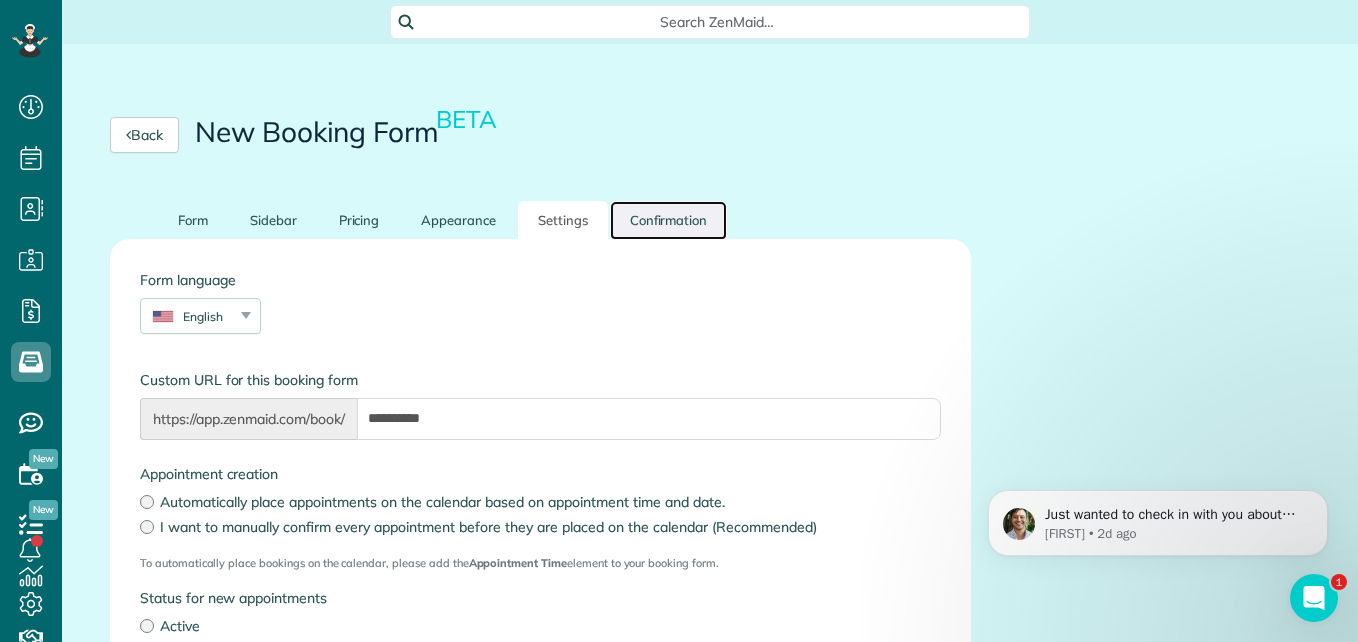 click on "Confirmation" at bounding box center [669, 220] 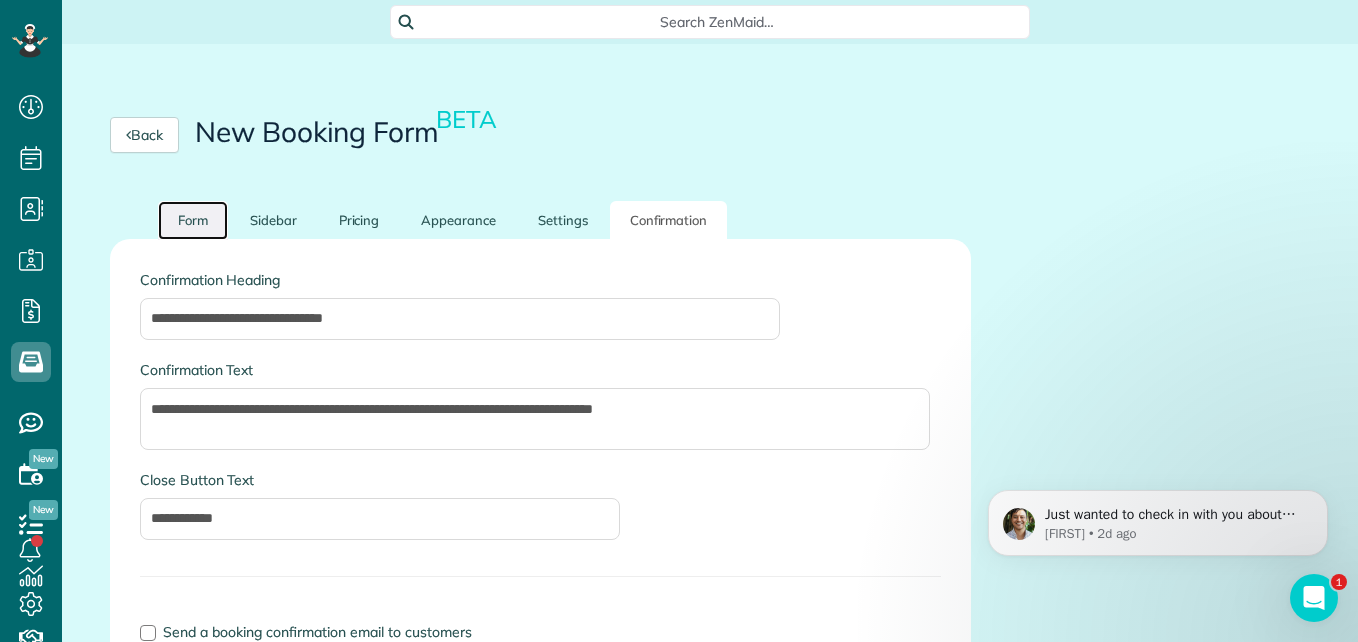 click on "Form" at bounding box center (193, 220) 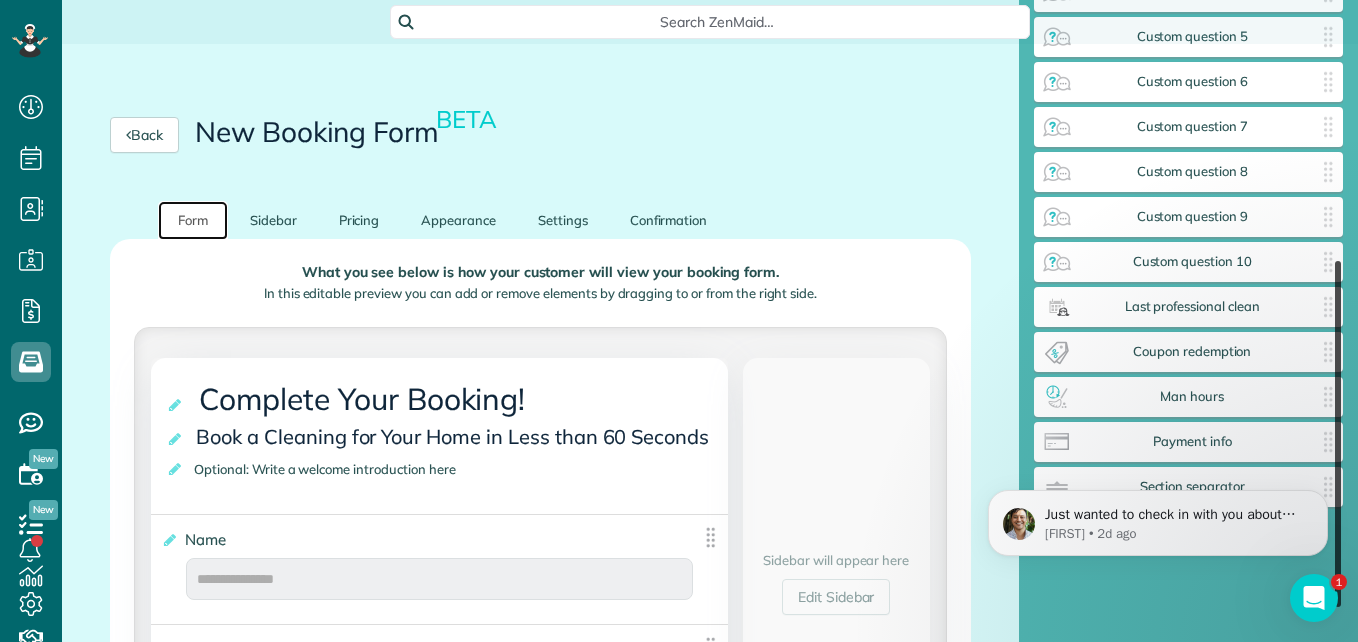 scroll, scrollTop: 541, scrollLeft: 0, axis: vertical 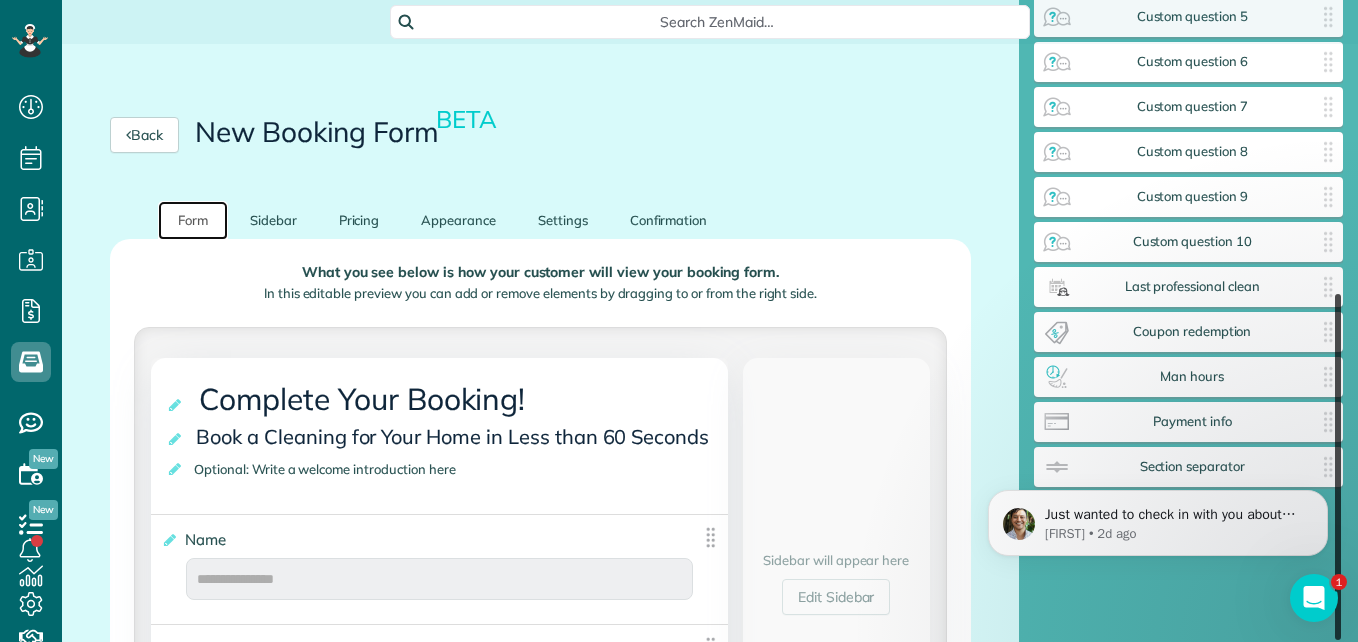 drag, startPoint x: 1337, startPoint y: 239, endPoint x: 389, endPoint y: 139, distance: 953.25964 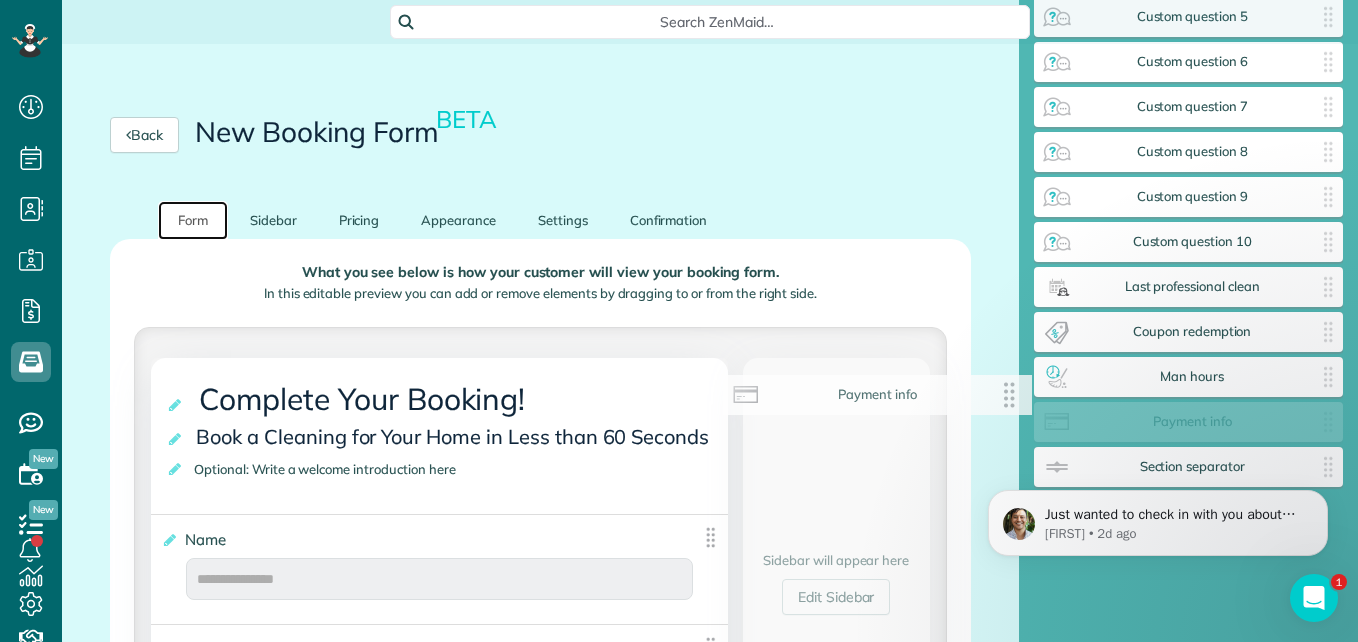drag, startPoint x: 1171, startPoint y: 429, endPoint x: 860, endPoint y: 400, distance: 312.34915 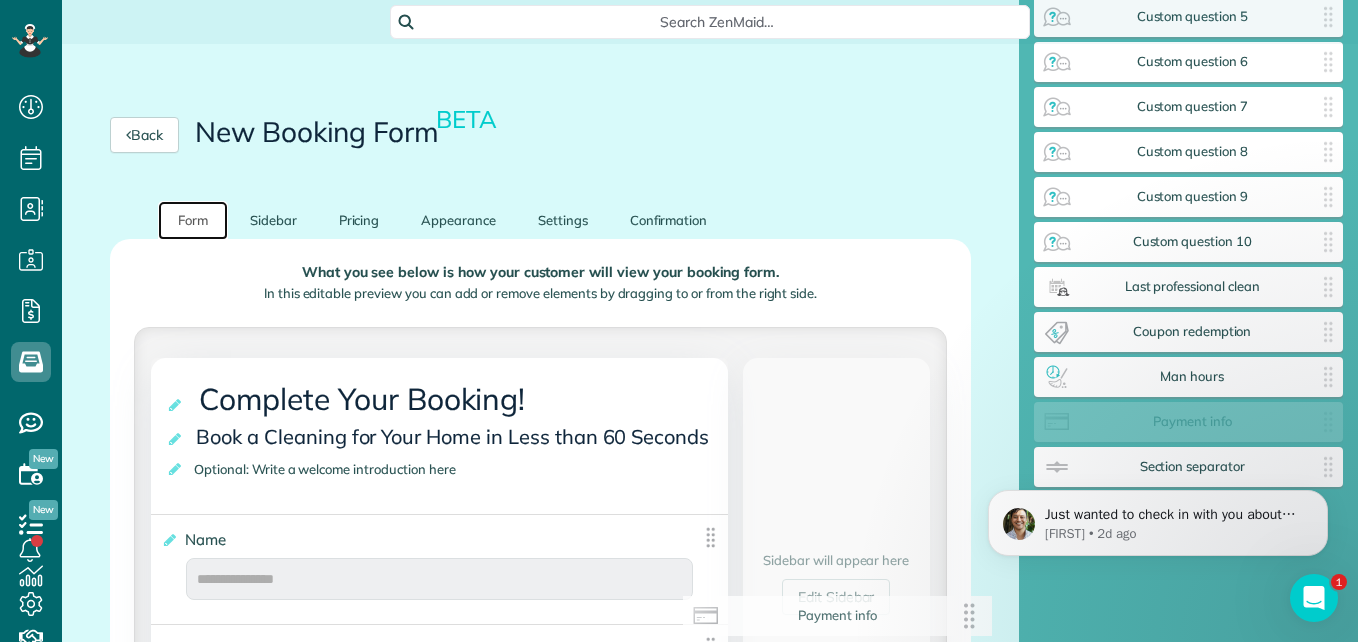 drag, startPoint x: 1194, startPoint y: 426, endPoint x: 827, endPoint y: 619, distance: 414.65408 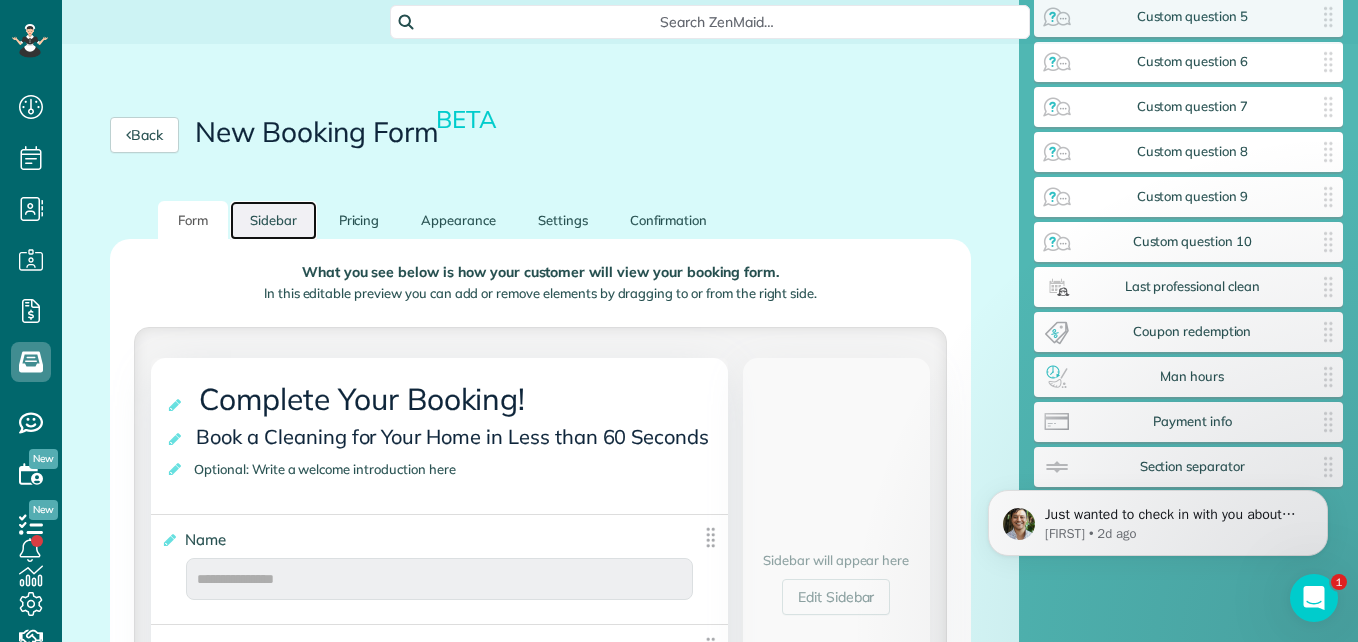 click on "Sidebar" at bounding box center [273, 220] 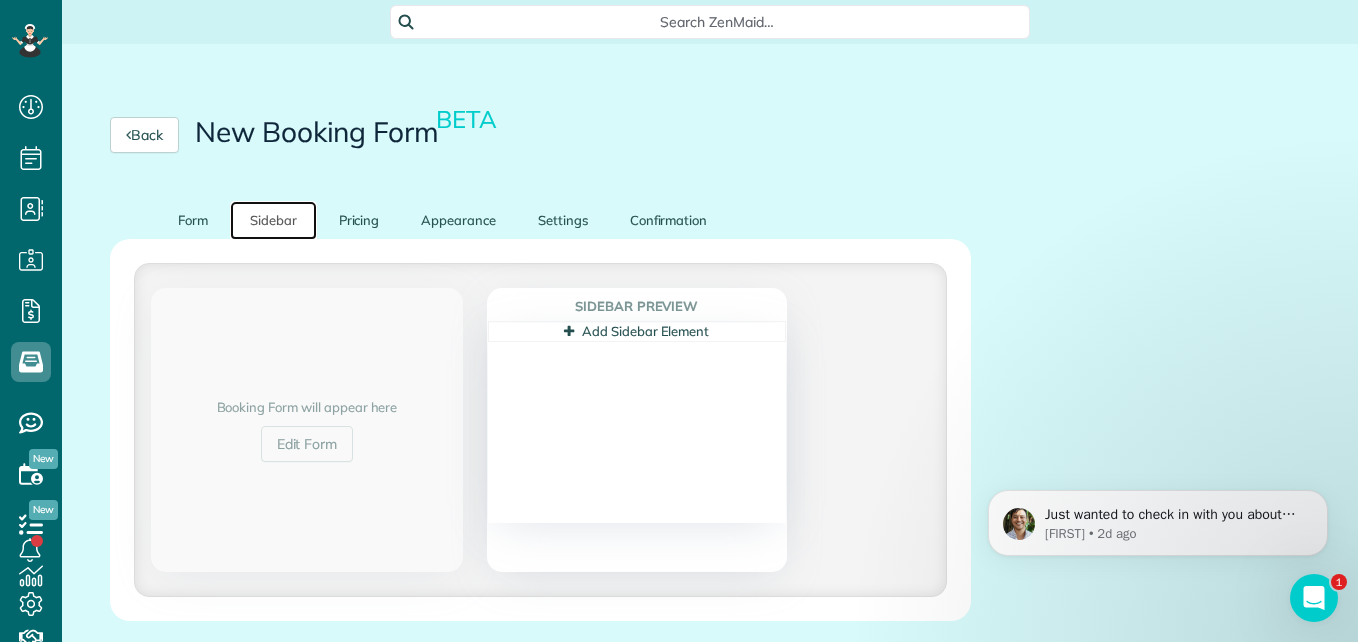 click on "Add Sidebar Element" at bounding box center (636, 331) 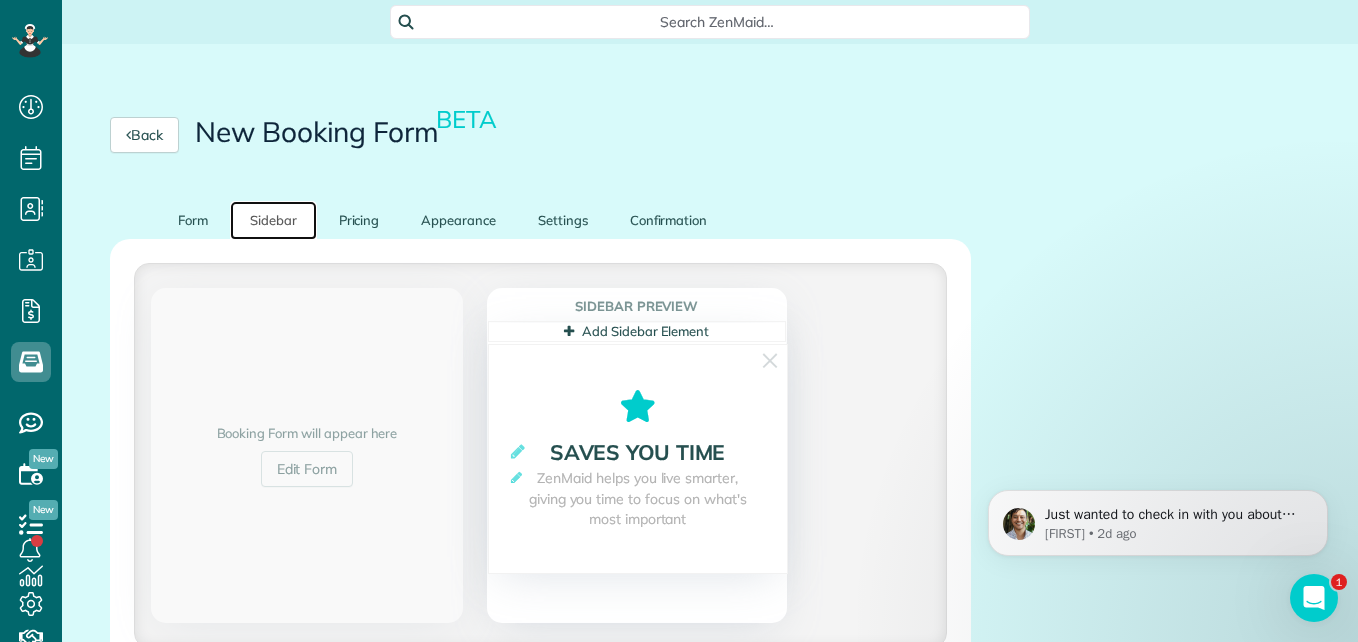click on "Add Sidebar Element" at bounding box center (636, 331) 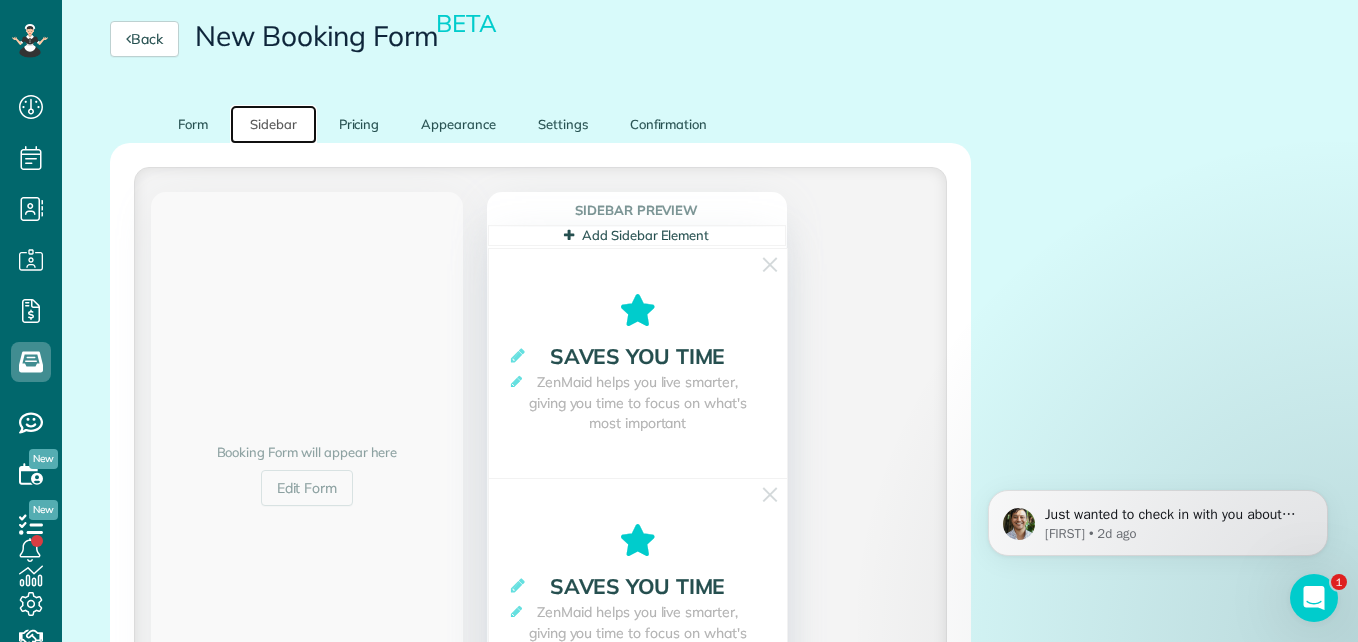 scroll, scrollTop: 62, scrollLeft: 0, axis: vertical 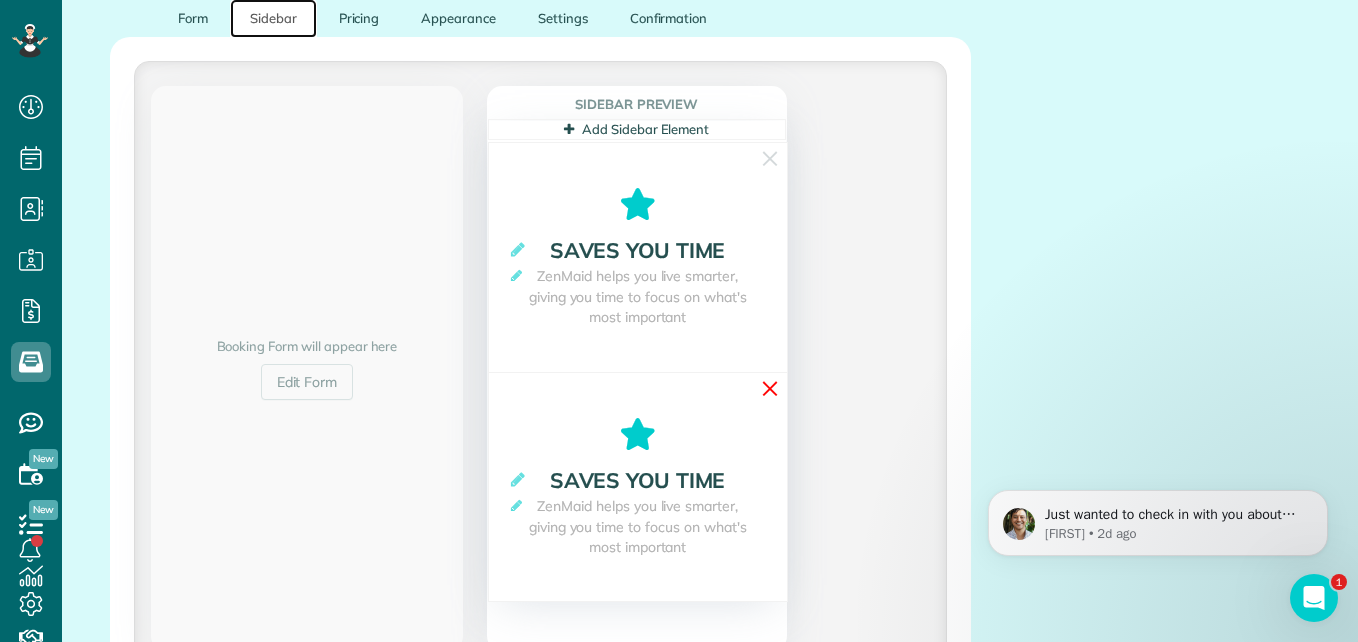 click on "✕" at bounding box center [770, 388] 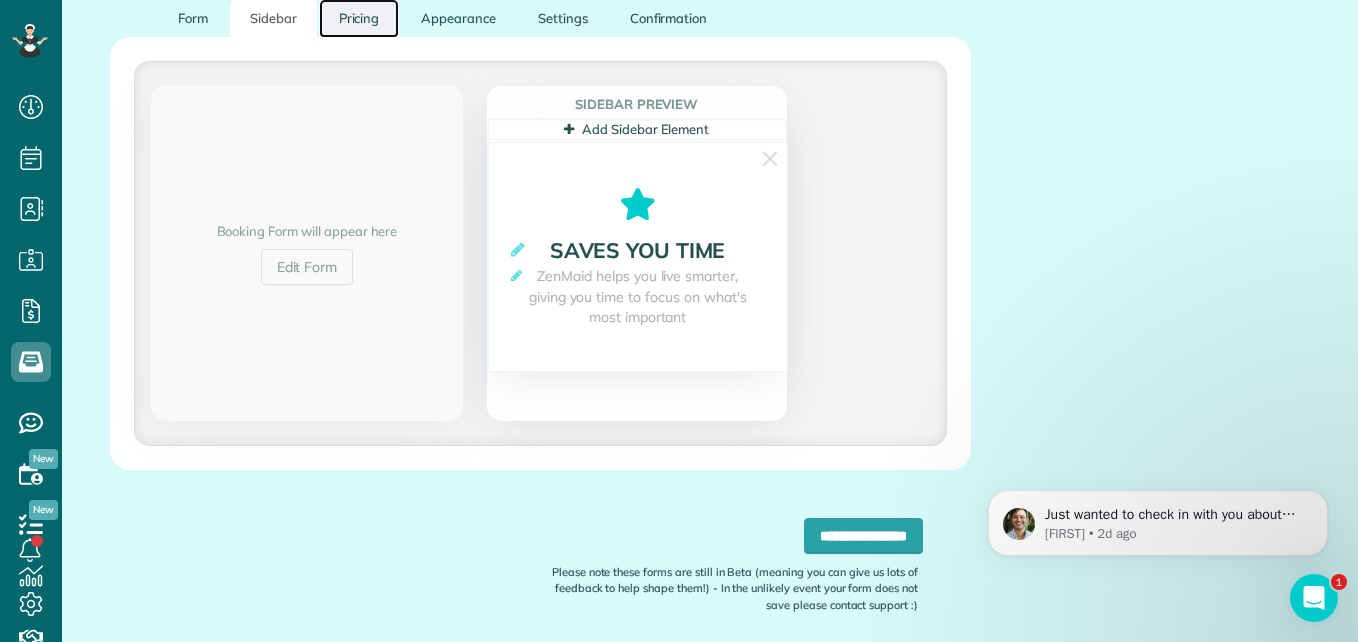 click on "Pricing" at bounding box center [359, 18] 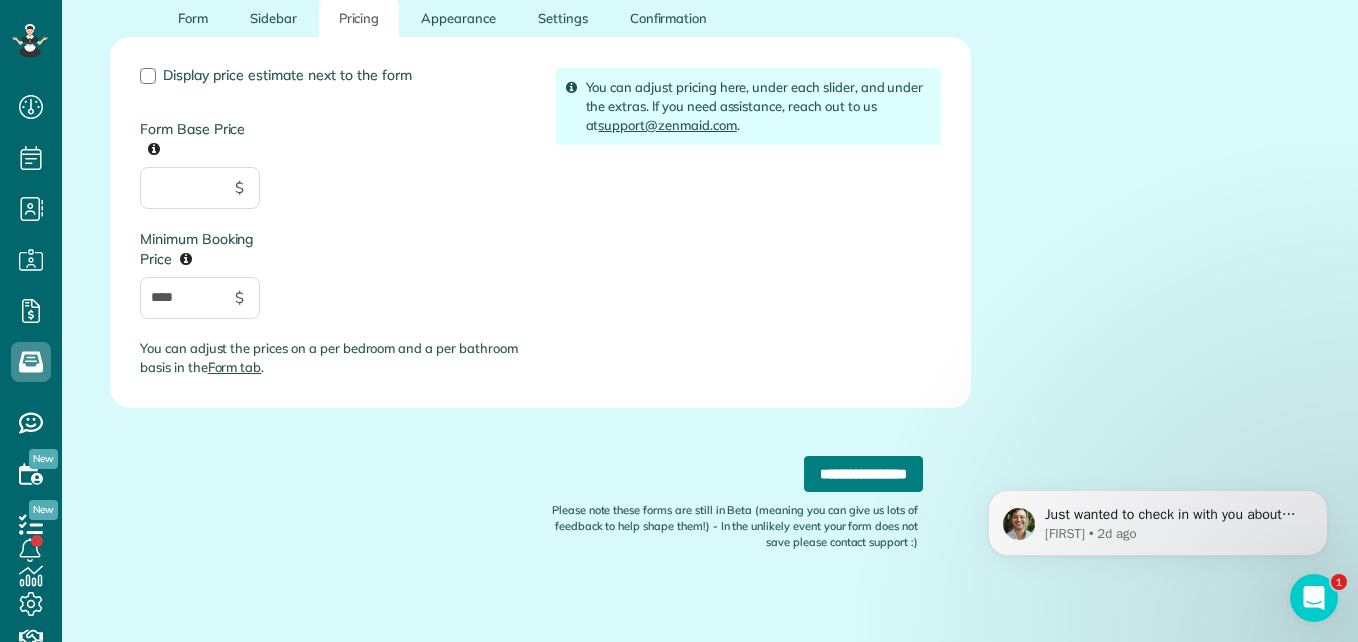 click on "**********" at bounding box center (863, 474) 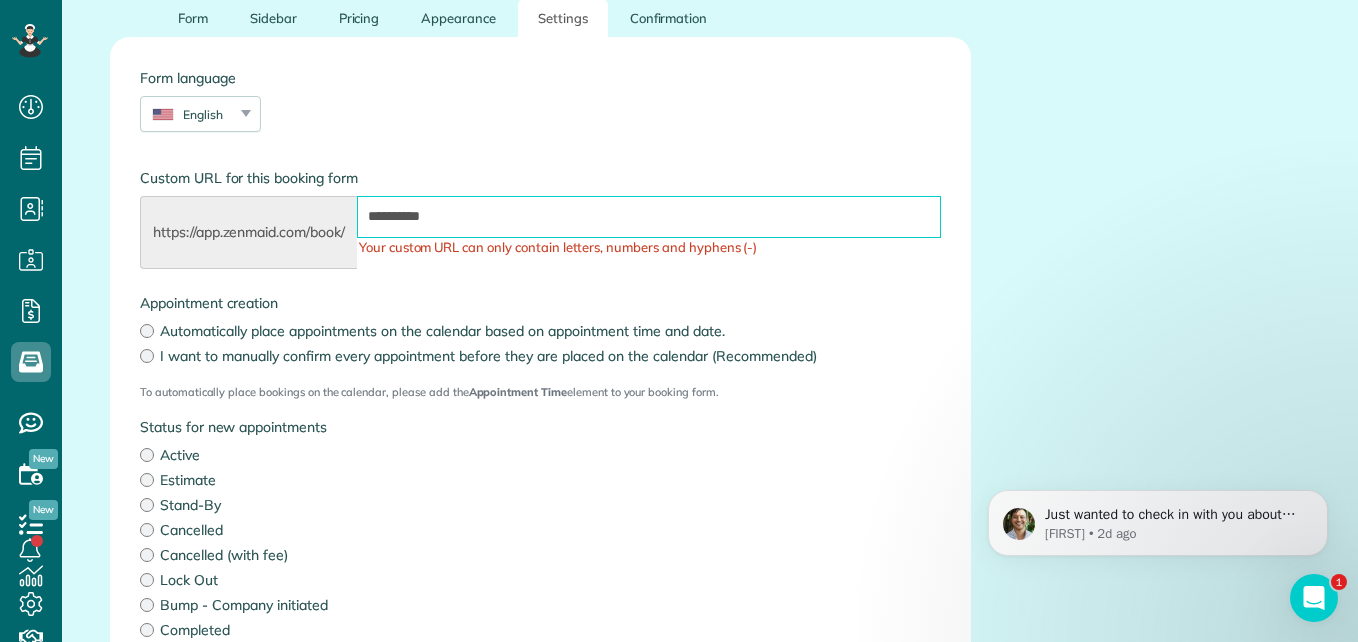 click on "**********" at bounding box center [649, 217] 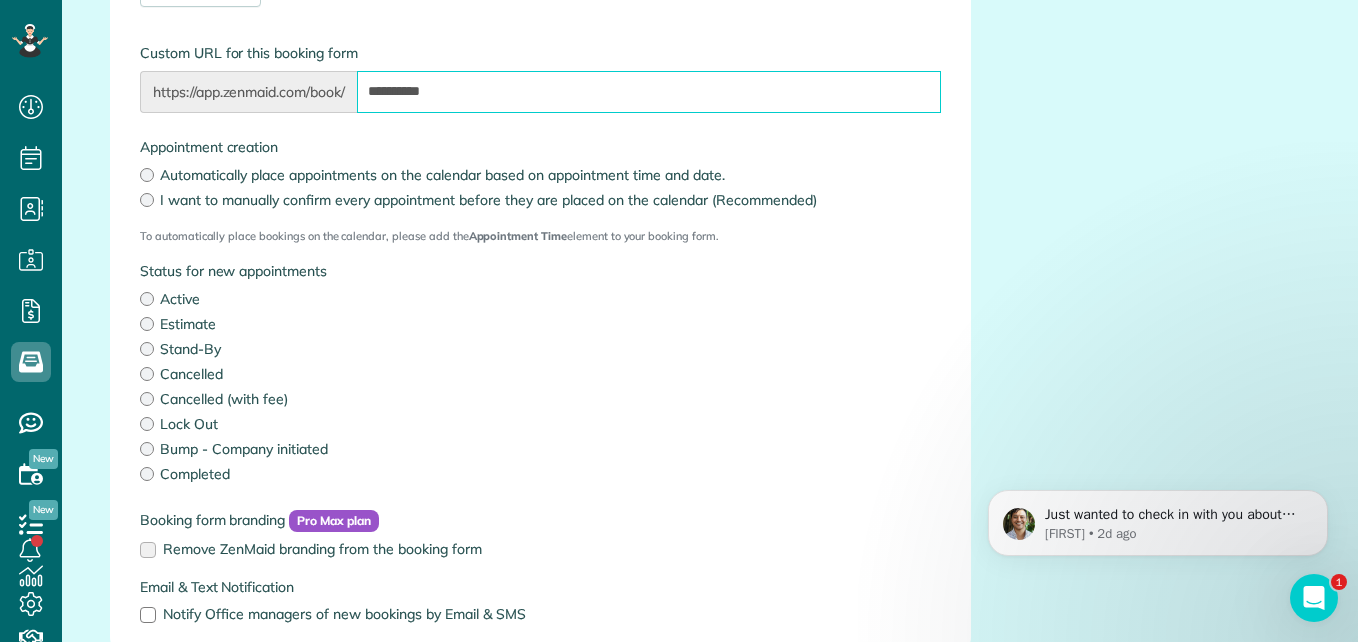 scroll, scrollTop: 490, scrollLeft: 0, axis: vertical 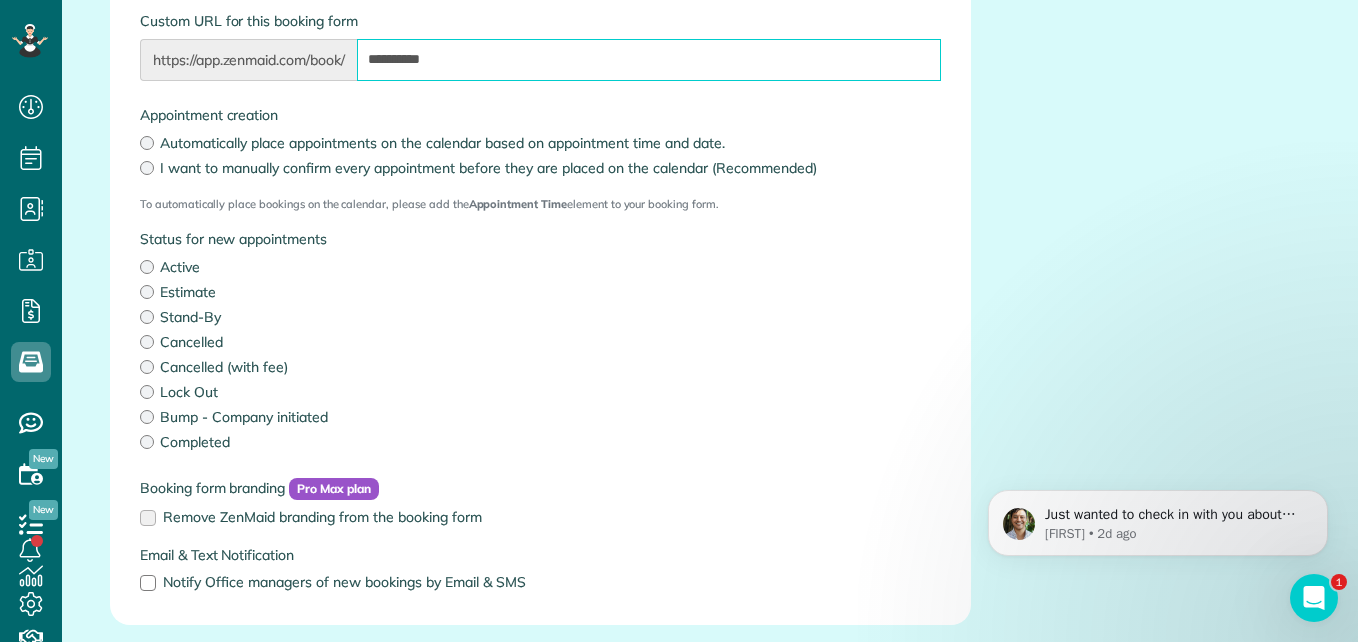 drag, startPoint x: 1356, startPoint y: 420, endPoint x: 364, endPoint y: 41, distance: 1061.9346 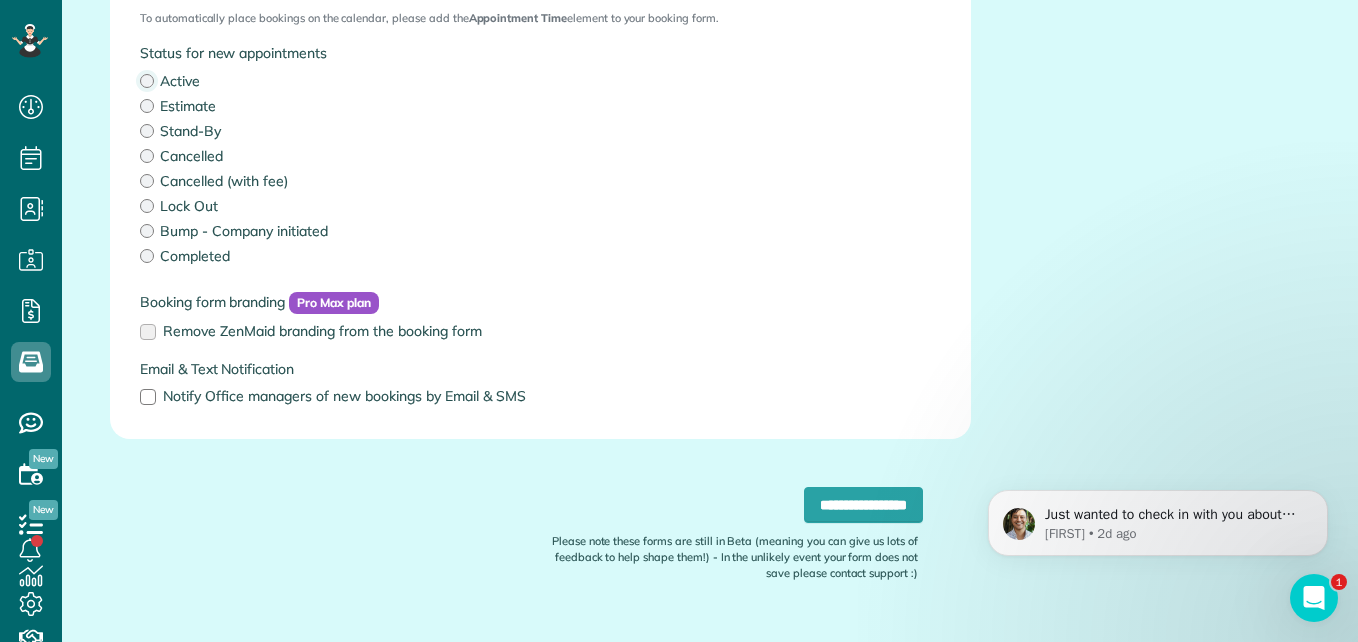scroll, scrollTop: 721, scrollLeft: 0, axis: vertical 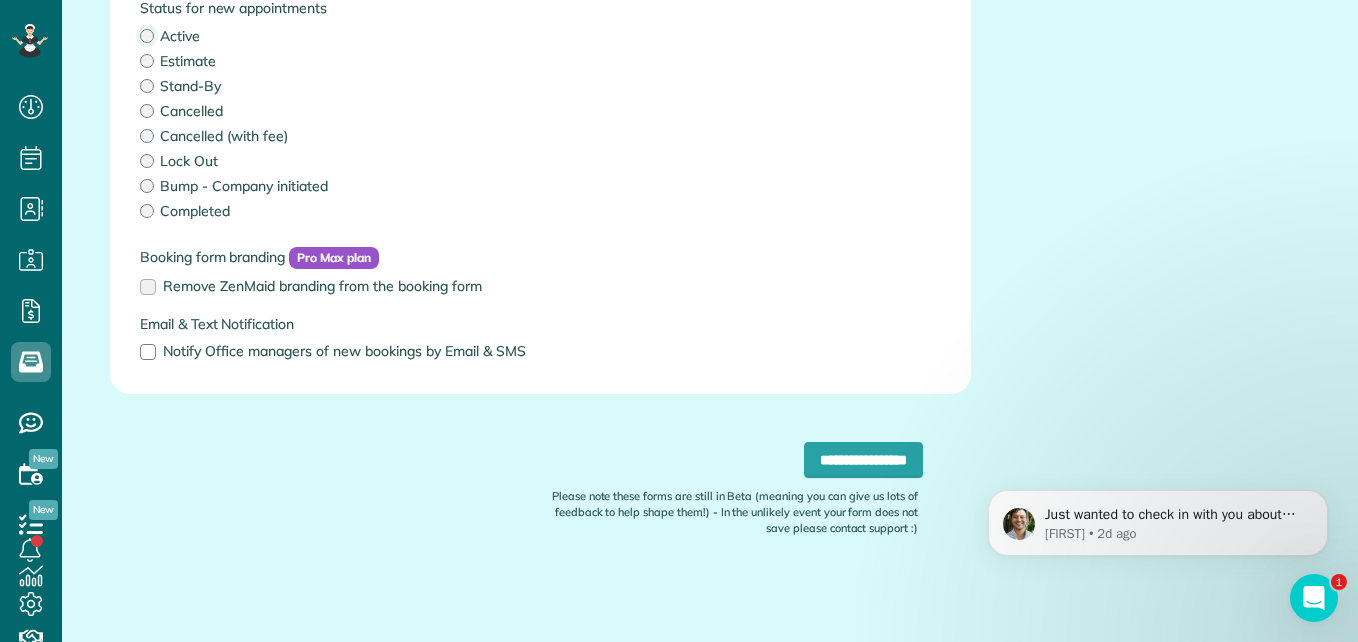 drag, startPoint x: 1345, startPoint y: 346, endPoint x: 389, endPoint y: 37, distance: 1004.69745 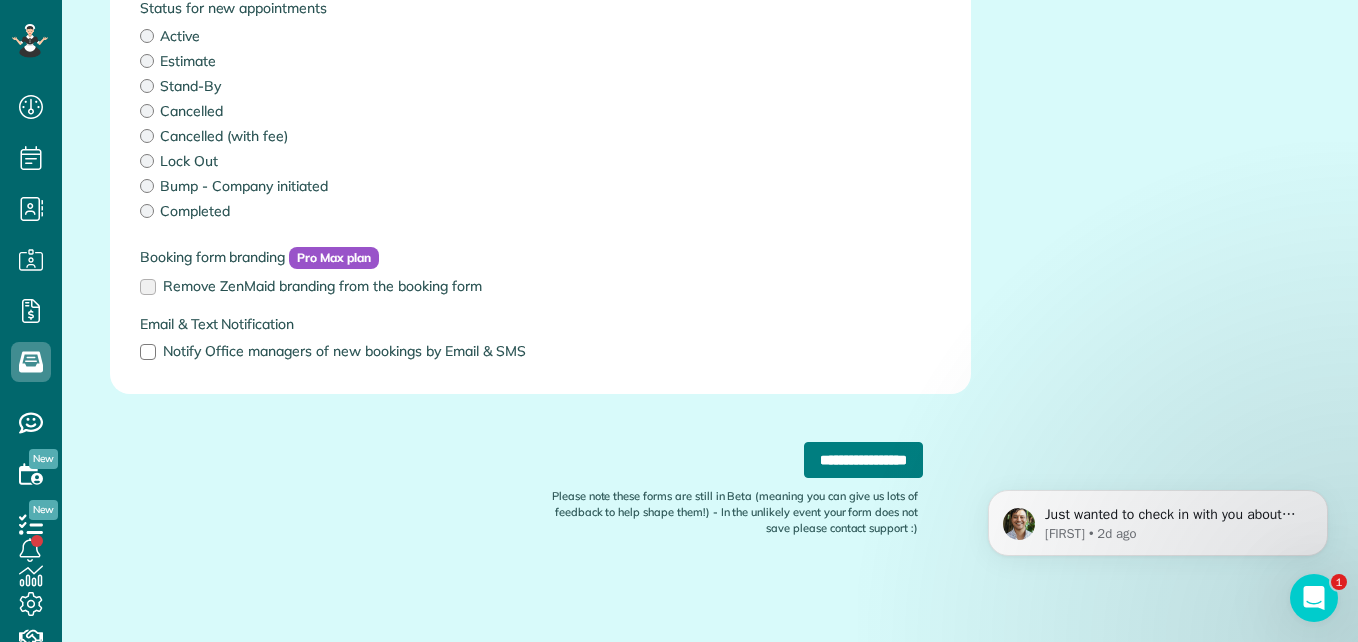 click on "**********" at bounding box center [863, 460] 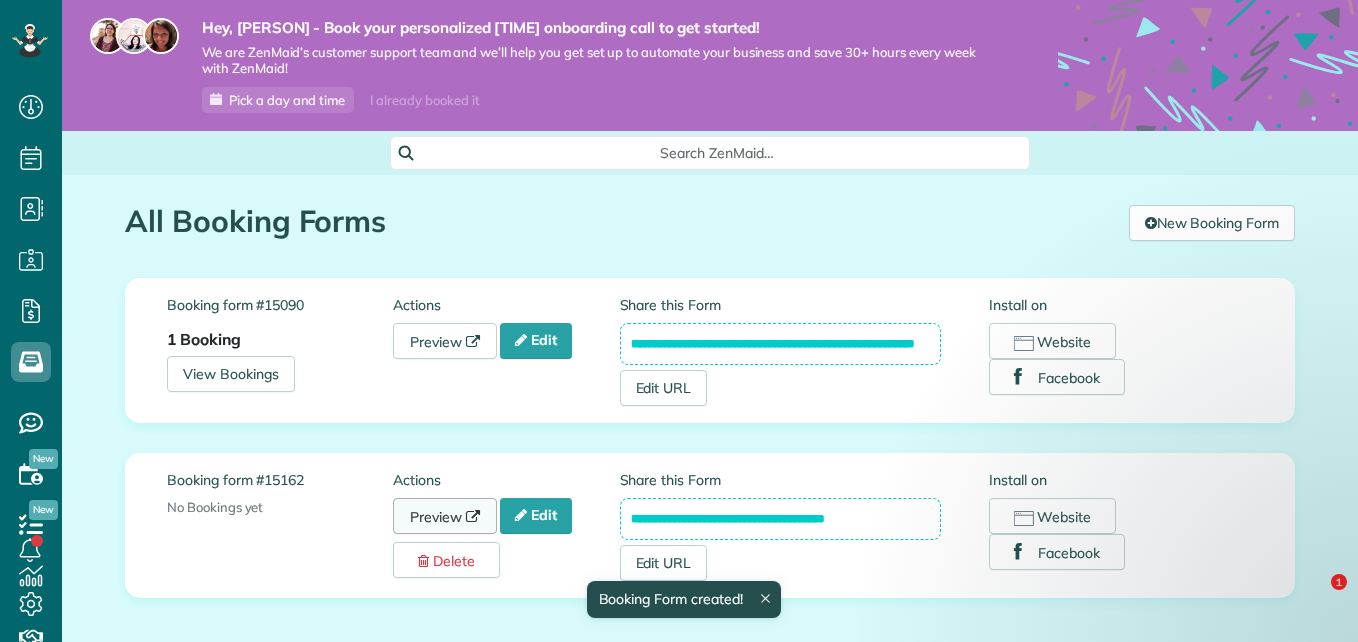 scroll, scrollTop: 0, scrollLeft: 0, axis: both 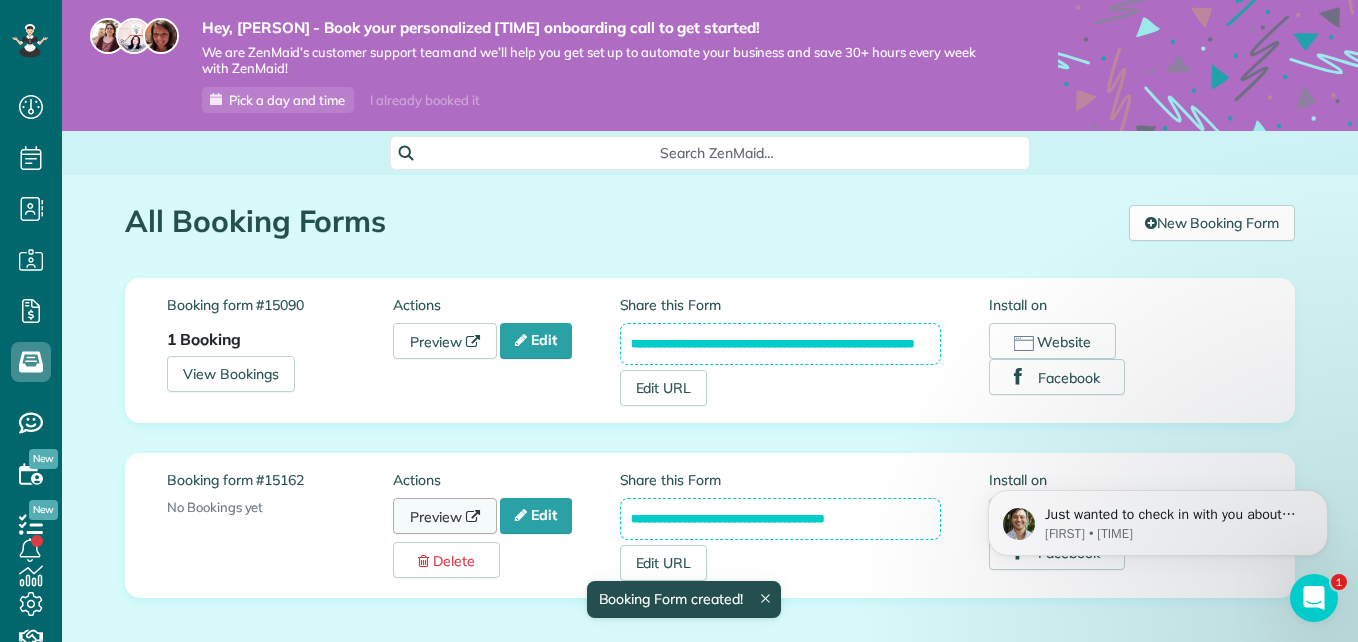 click on "Preview" at bounding box center [445, 516] 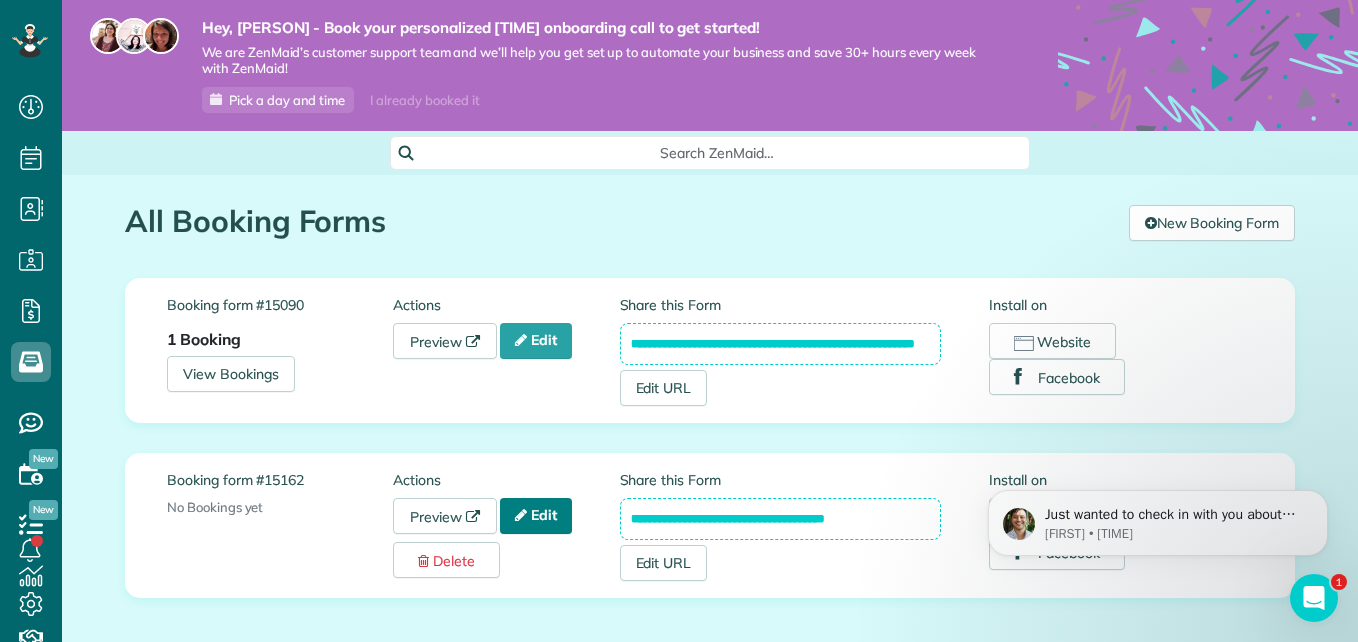 click on "Edit" at bounding box center [536, 516] 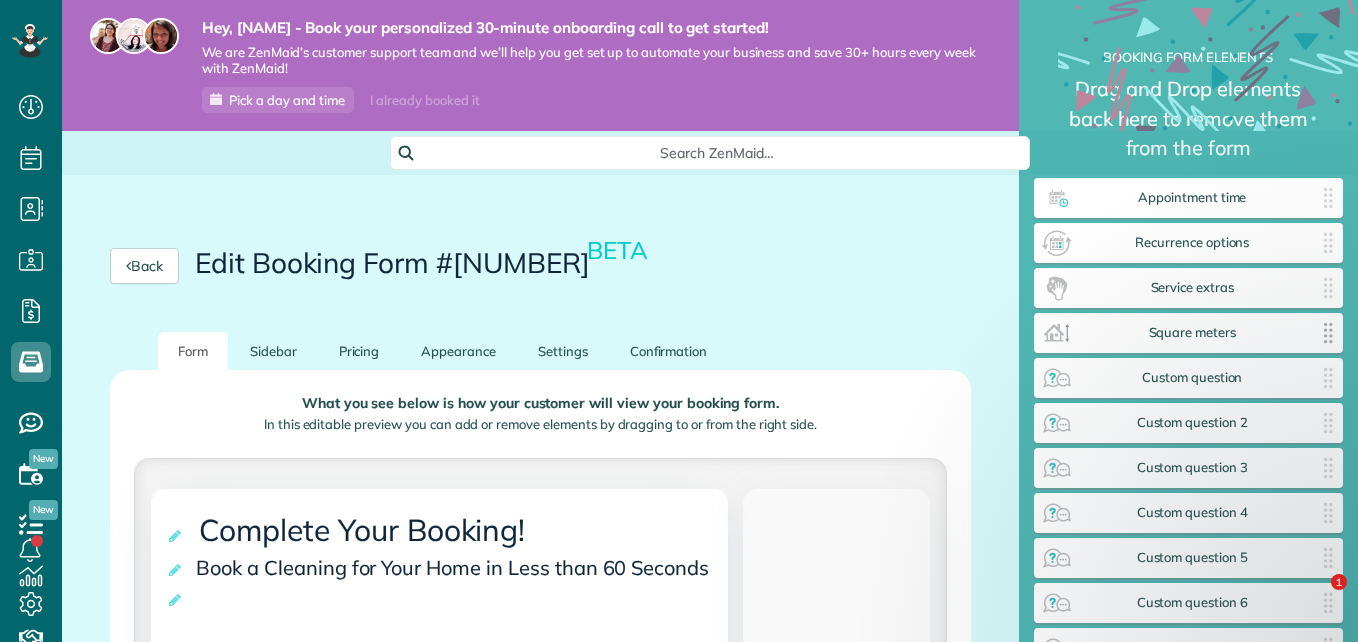 scroll, scrollTop: 0, scrollLeft: 0, axis: both 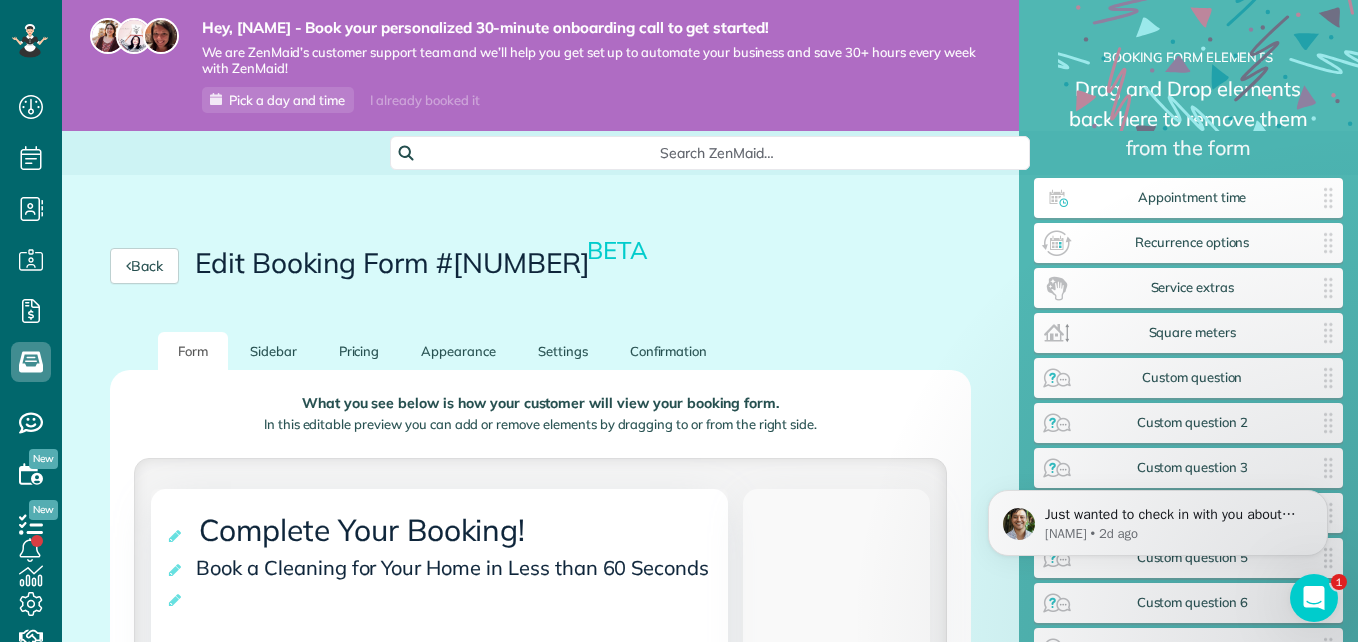 click on "**********" at bounding box center [540, 1540] 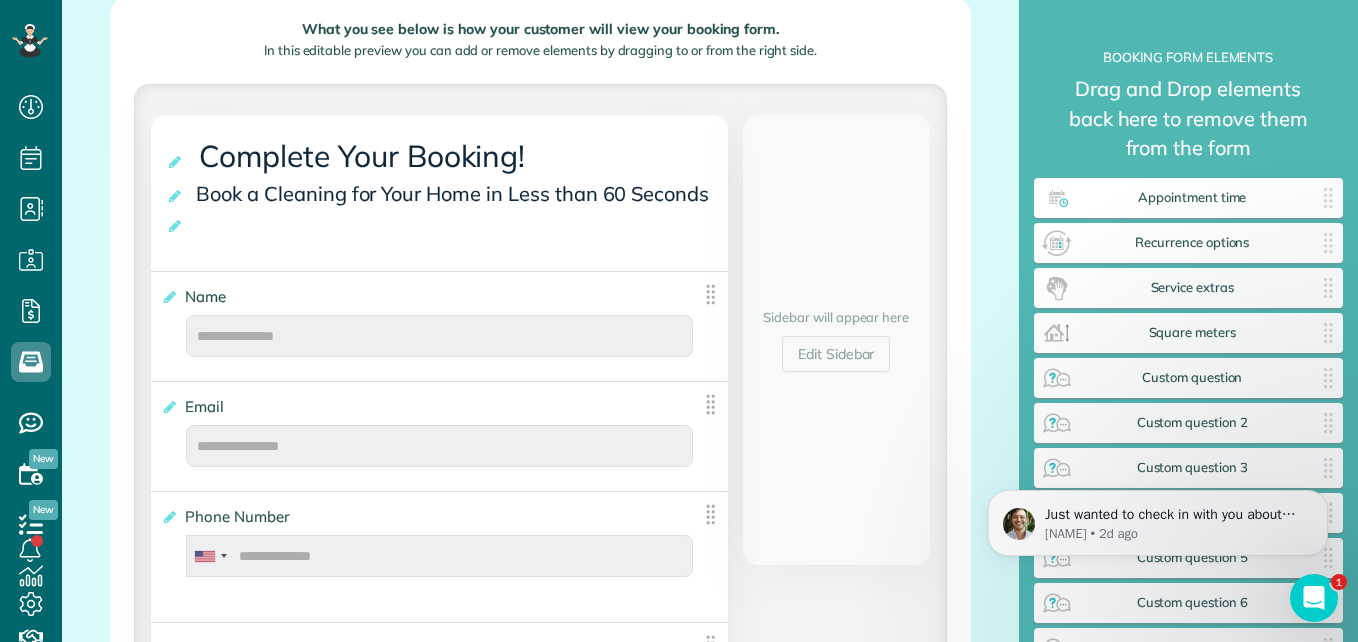 scroll, scrollTop: 480, scrollLeft: 0, axis: vertical 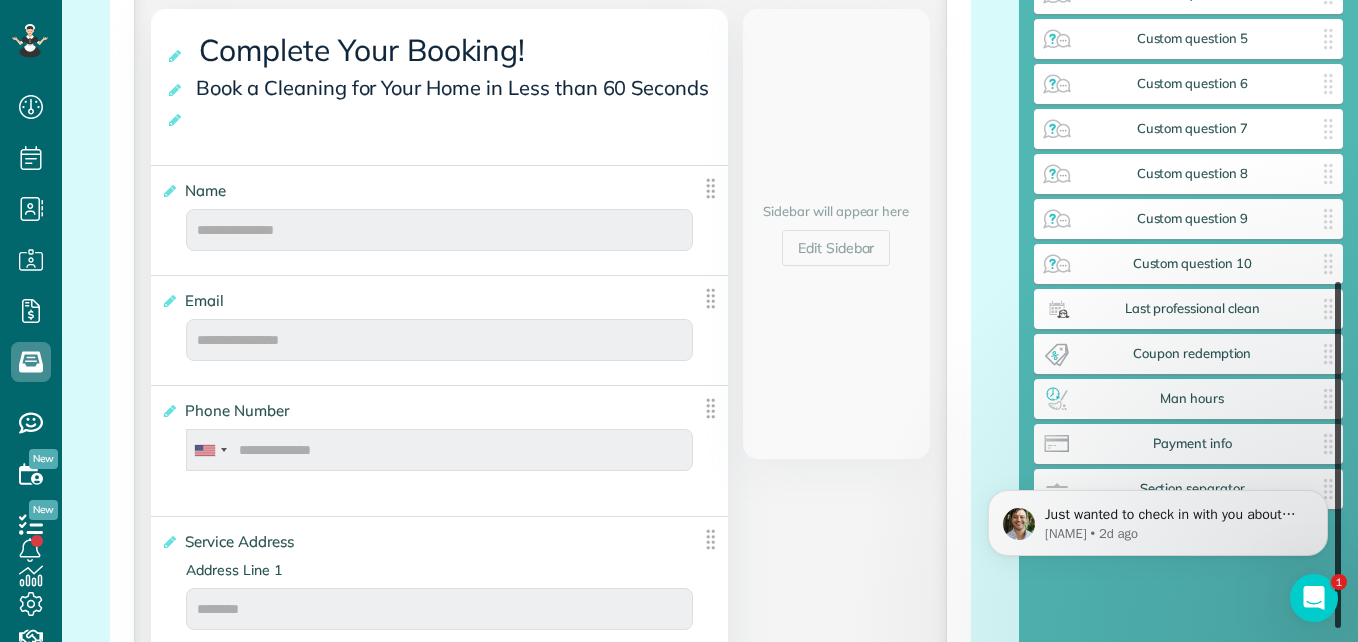 drag, startPoint x: 1337, startPoint y: 170, endPoint x: 389, endPoint y: 2, distance: 962.771 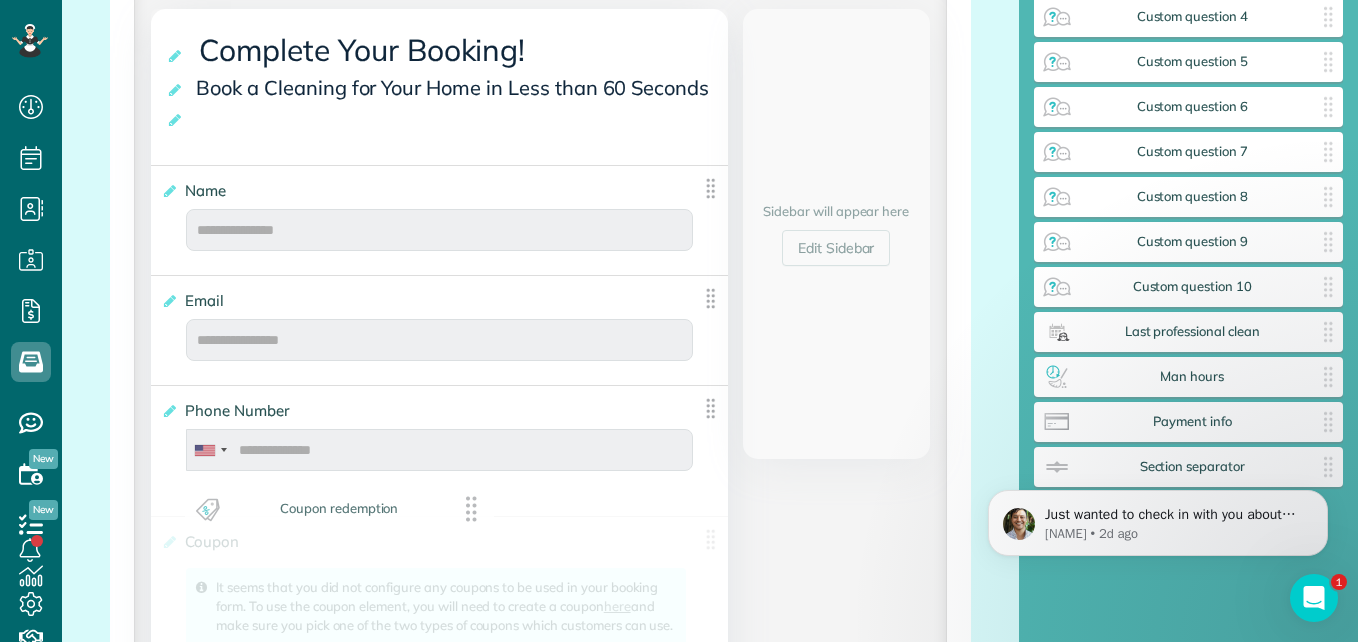 scroll, scrollTop: 496, scrollLeft: 0, axis: vertical 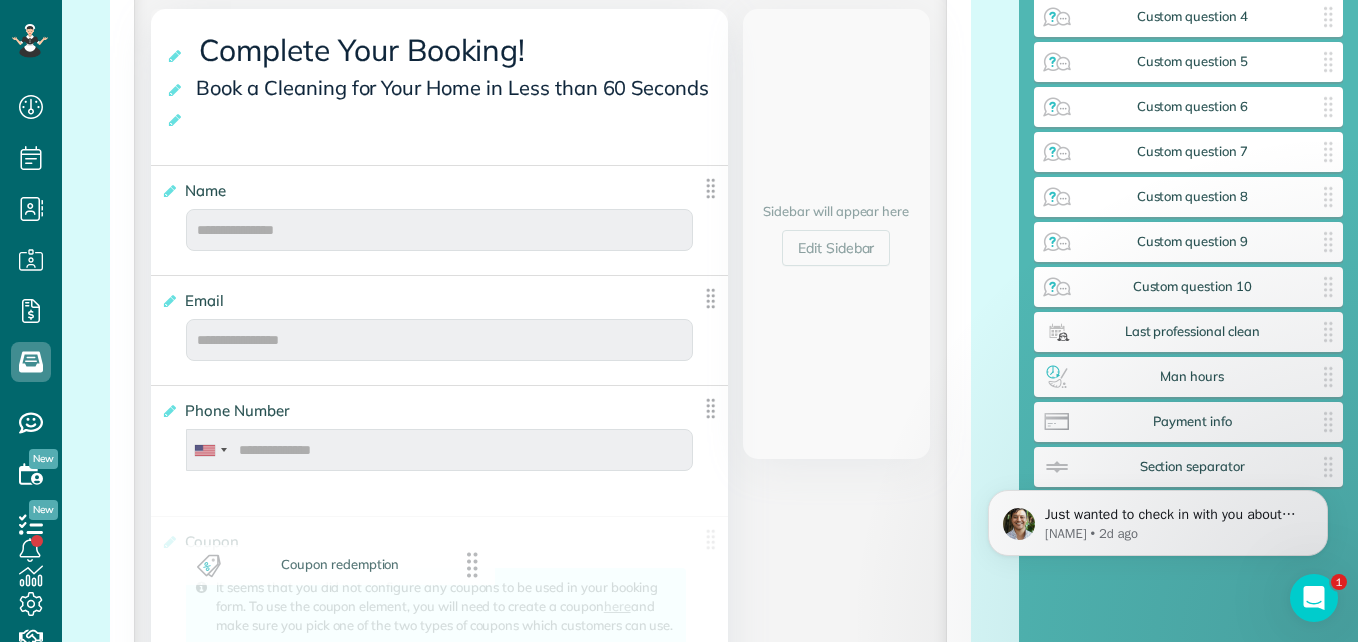 drag, startPoint x: 1257, startPoint y: 348, endPoint x: 390, endPoint y: 559, distance: 892.306 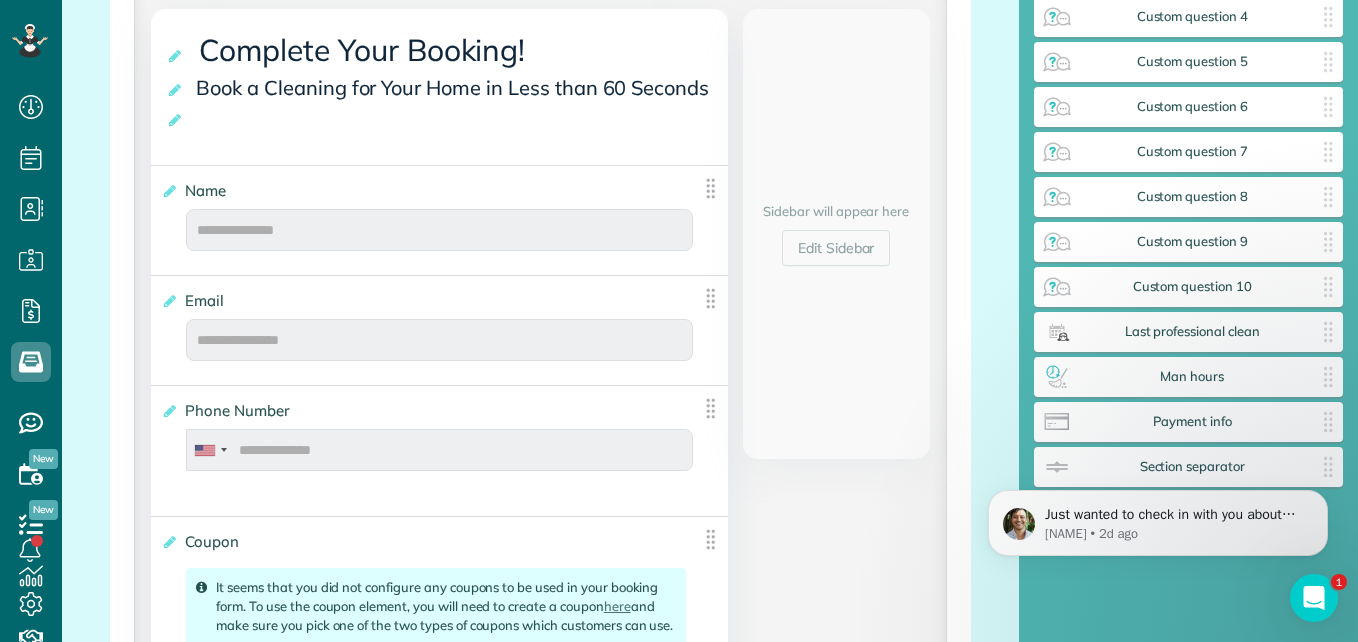 click on "**********" at bounding box center (540, 1115) 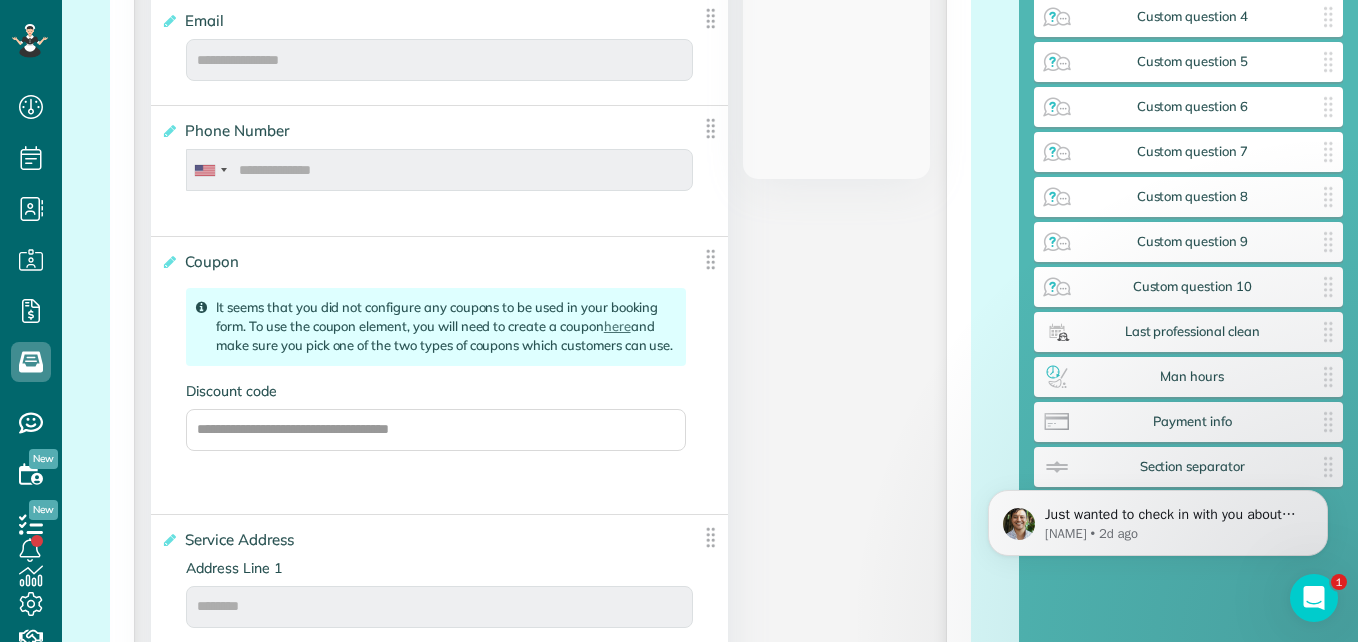 scroll, scrollTop: 800, scrollLeft: 0, axis: vertical 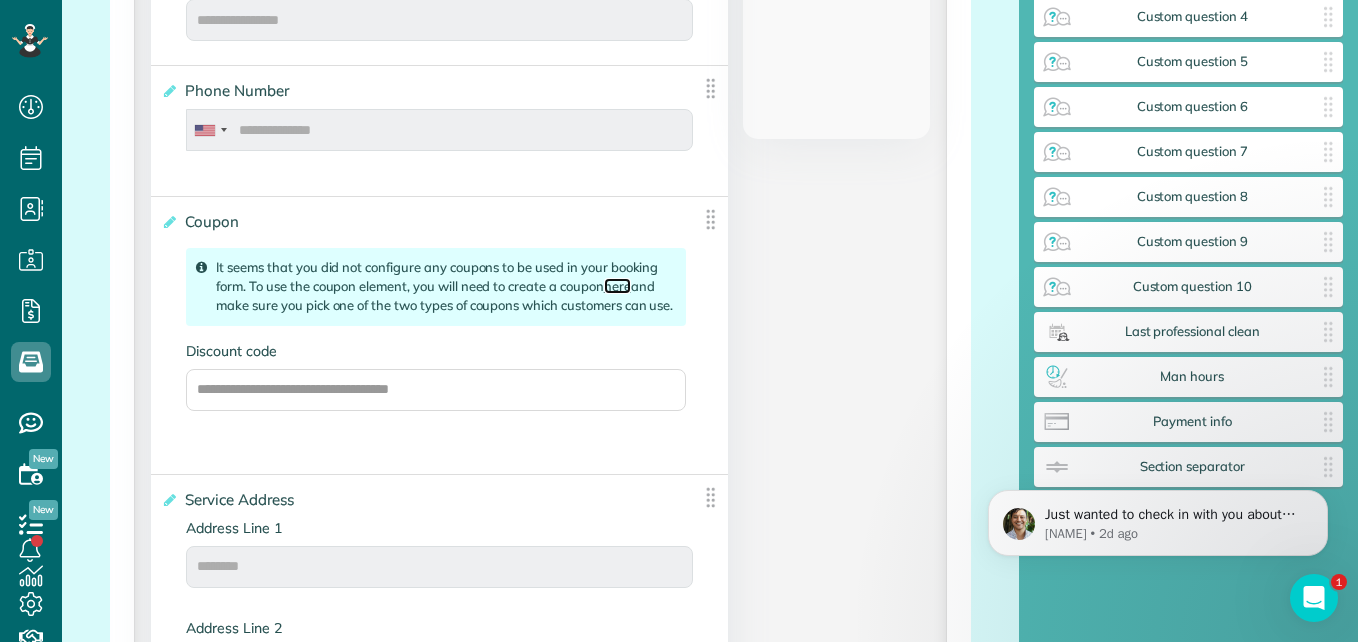 click on "here" at bounding box center [617, 286] 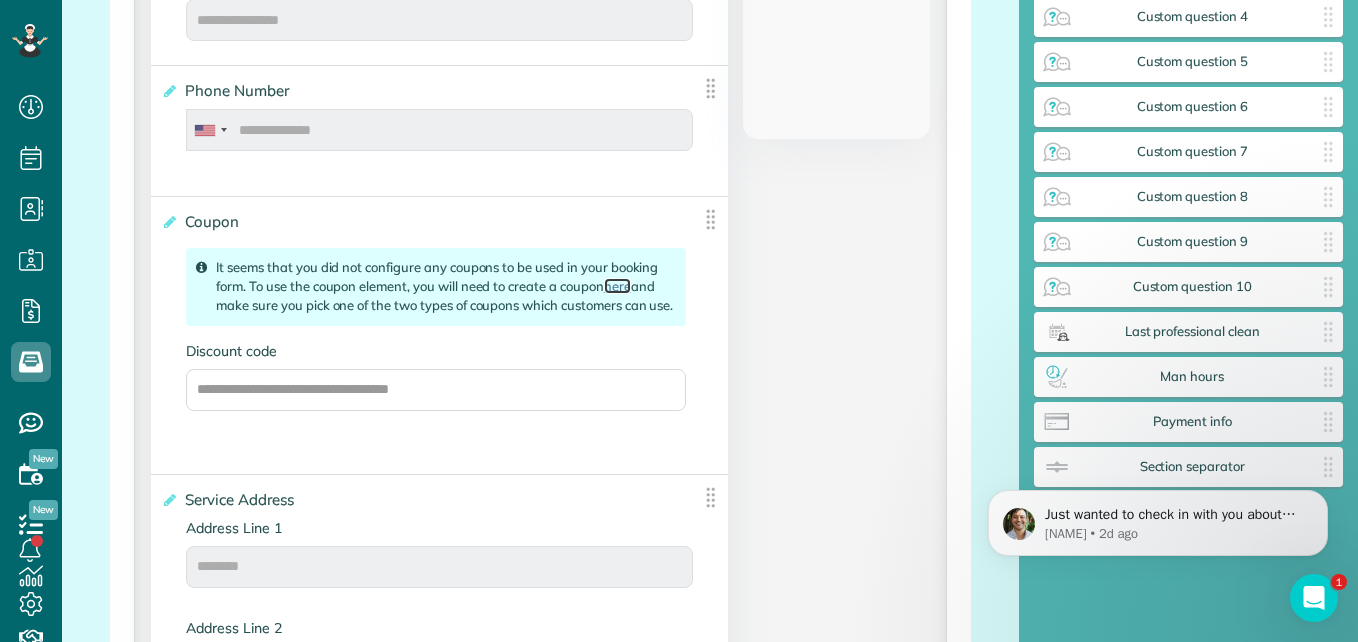 click at bounding box center [710, 219] 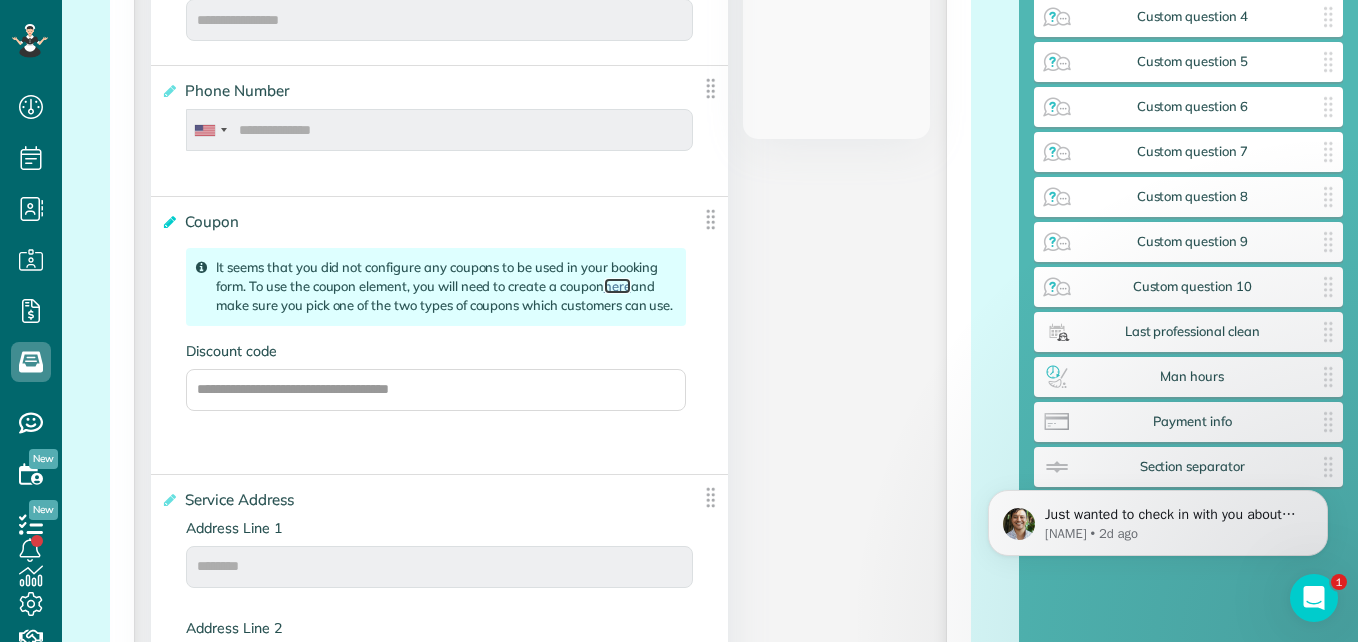 click at bounding box center (168, 222) 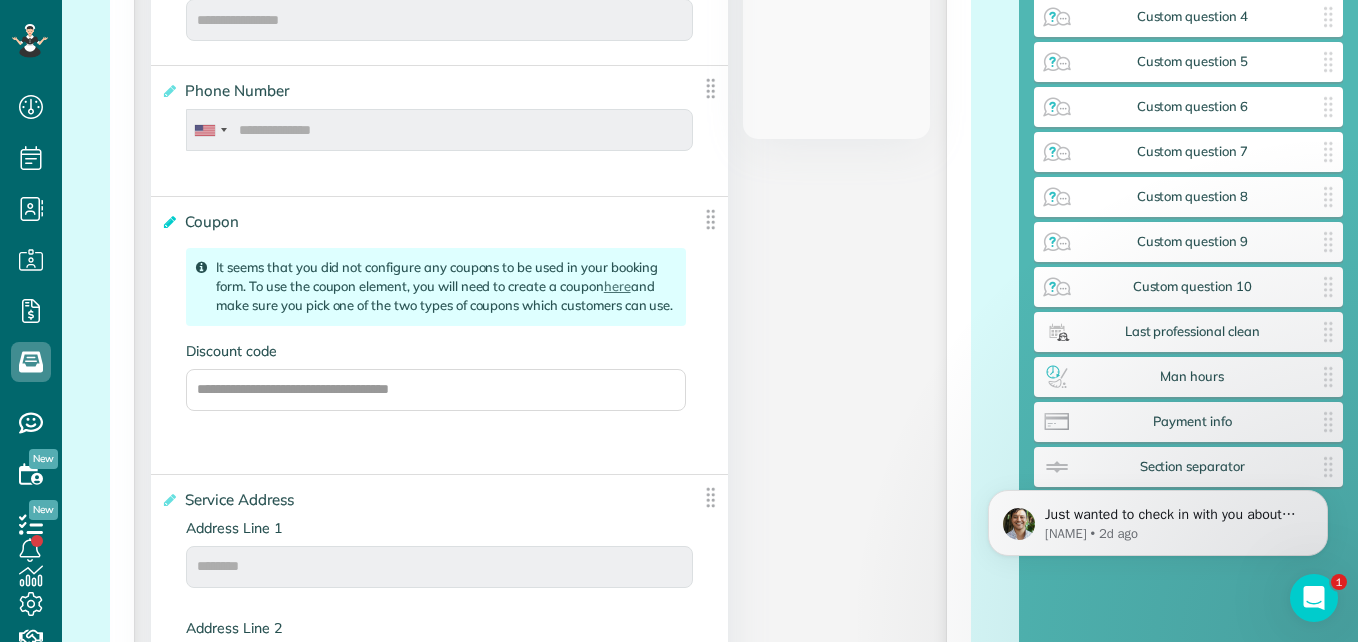 click on "******" at bounding box center [0, 0] 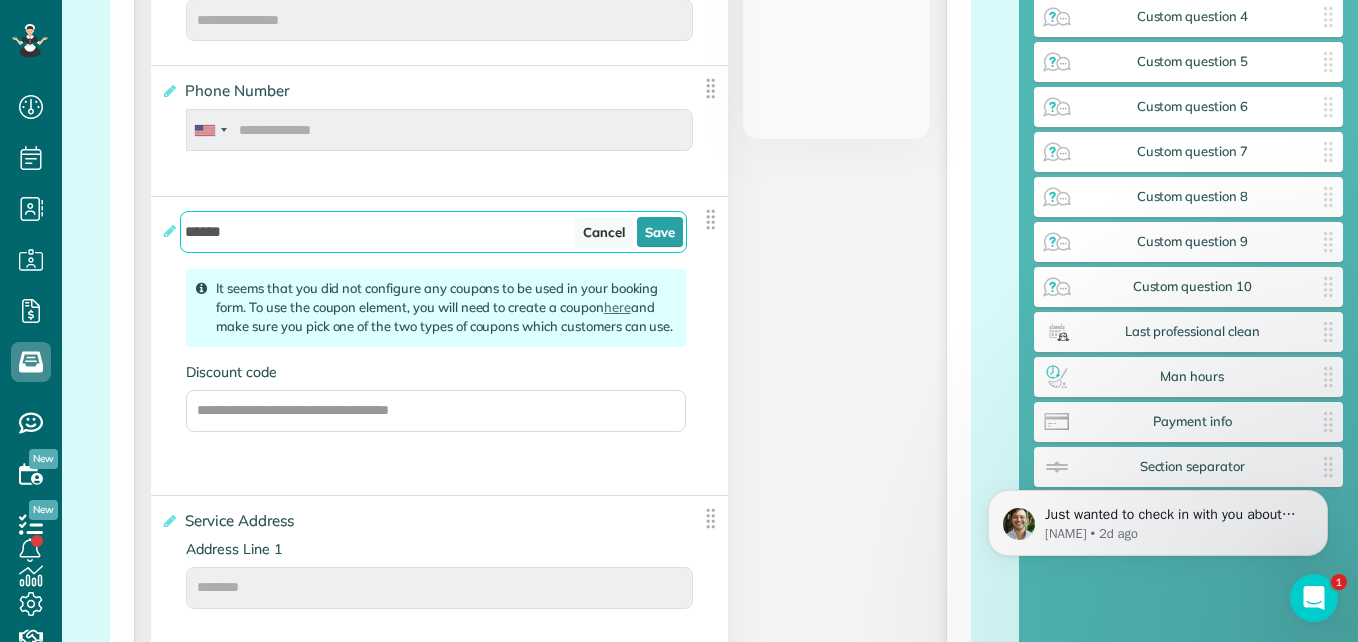 click on "Cancel" at bounding box center [604, 232] 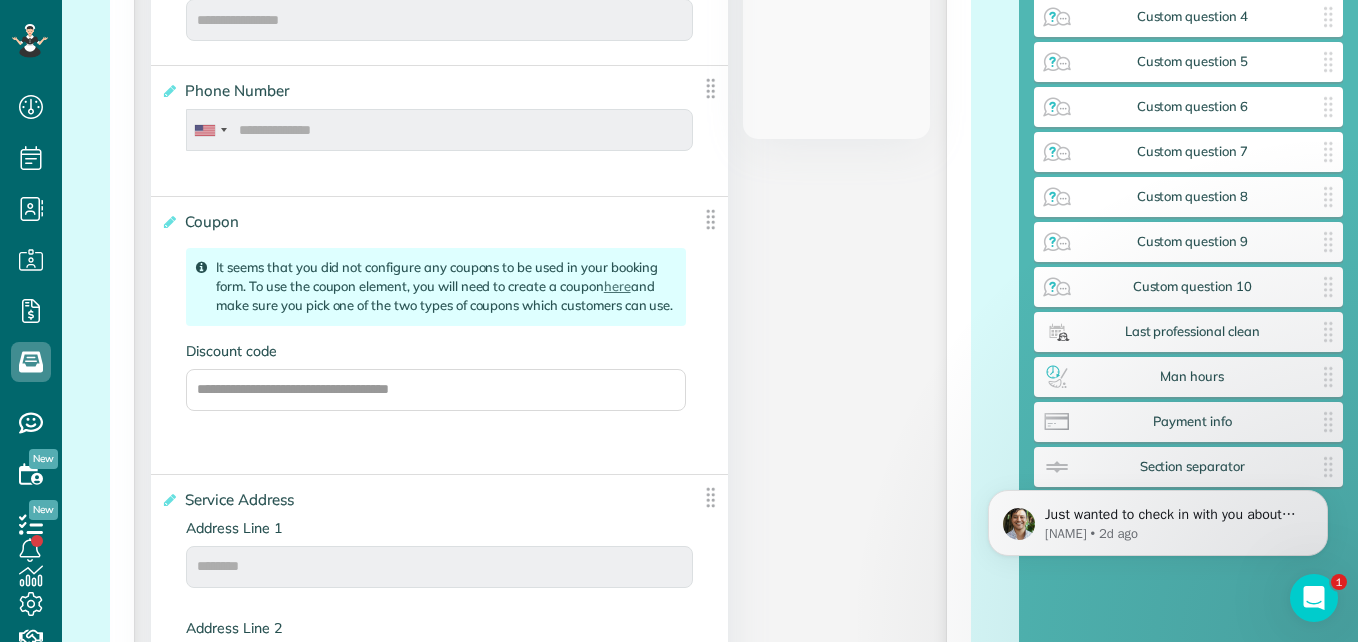 click at bounding box center (710, 219) 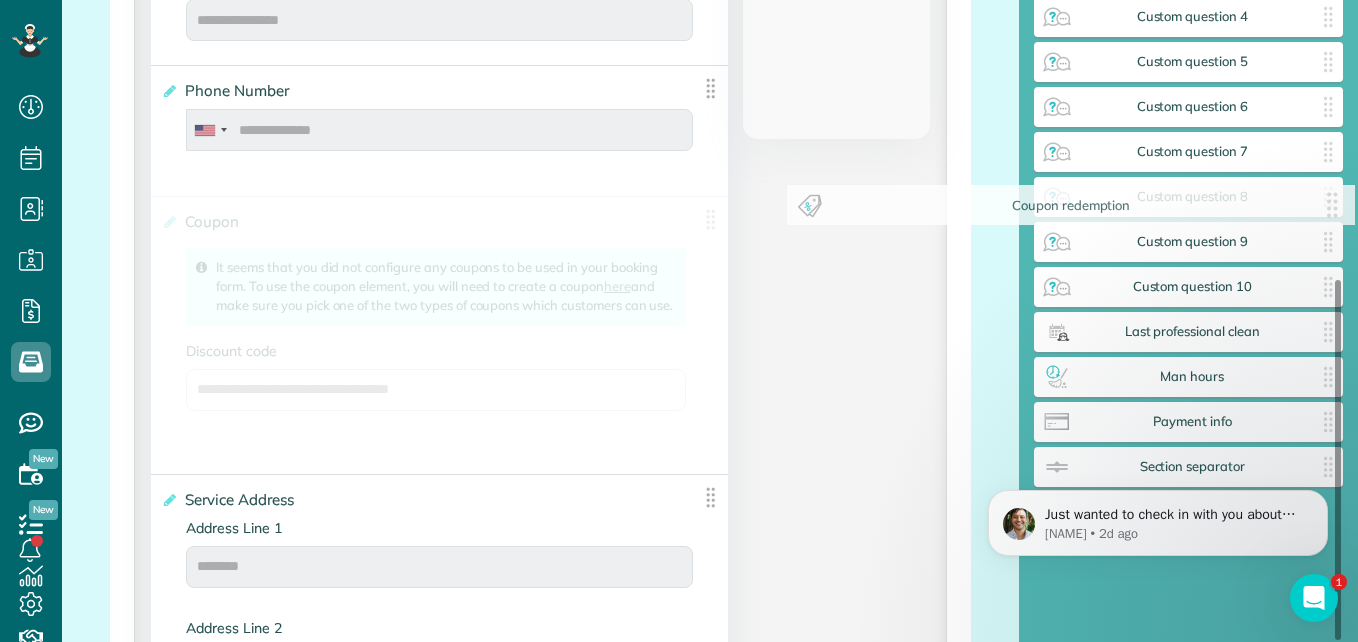 scroll, scrollTop: 496, scrollLeft: 0, axis: vertical 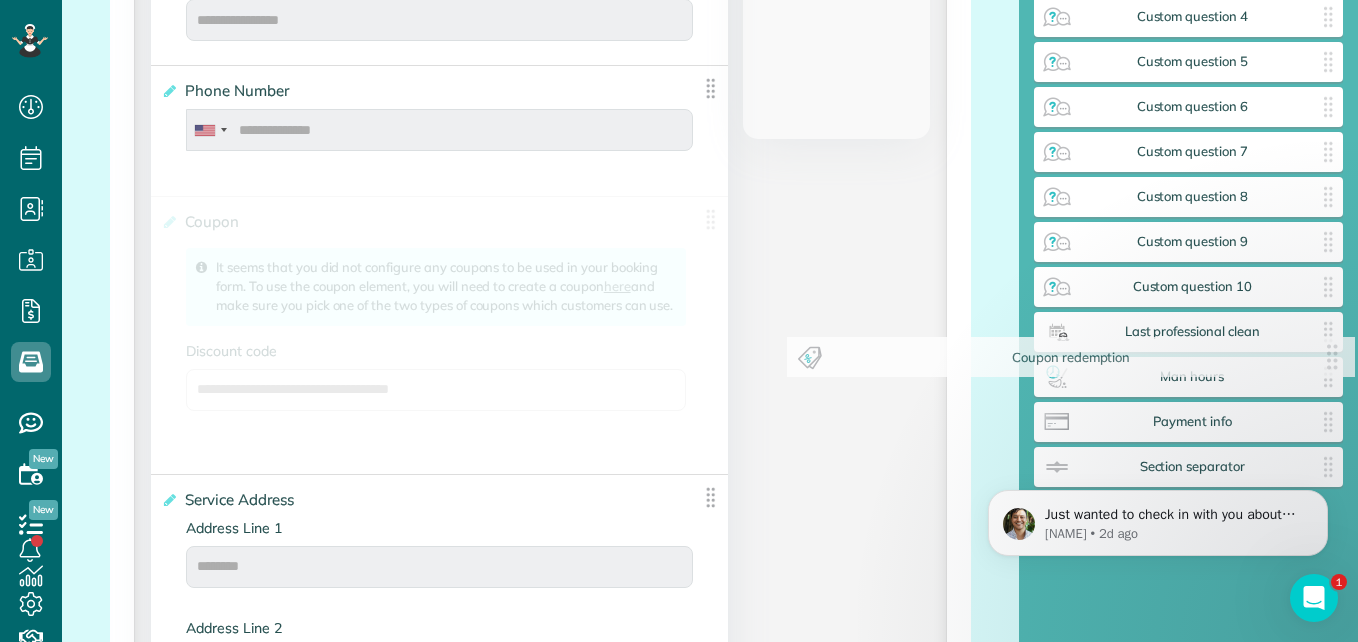 drag, startPoint x: 696, startPoint y: 240, endPoint x: 1361, endPoint y: 351, distance: 674.20026 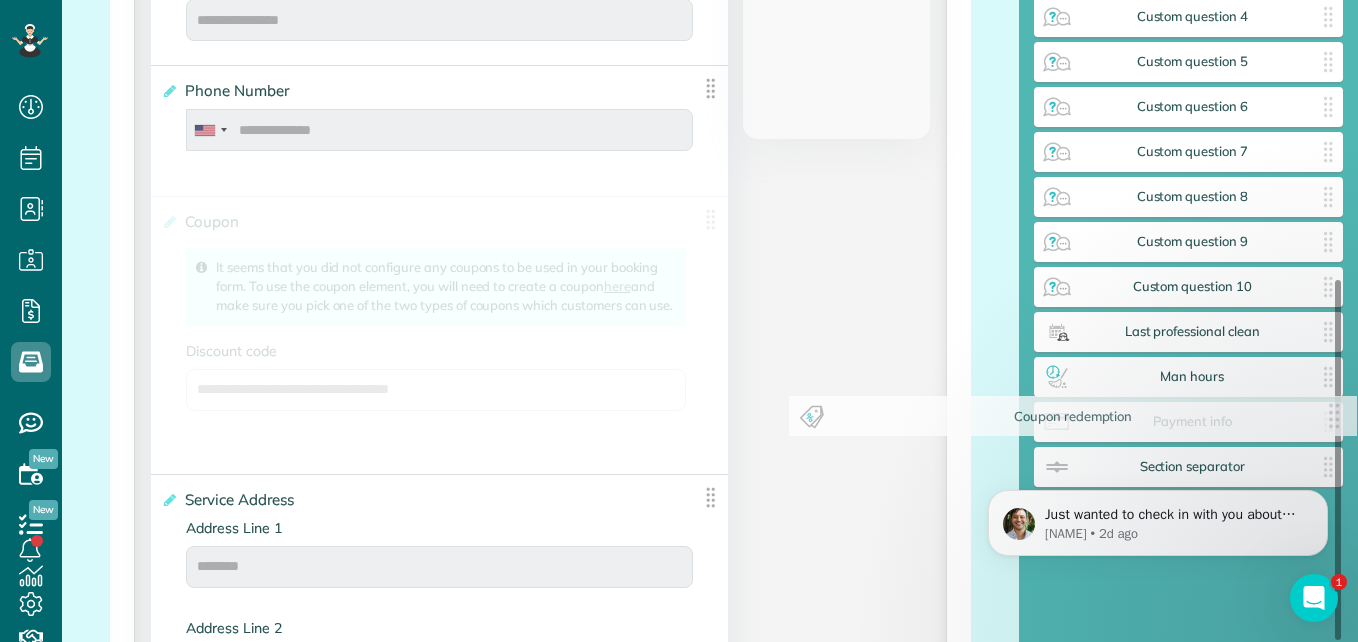 scroll, scrollTop: 496, scrollLeft: 0, axis: vertical 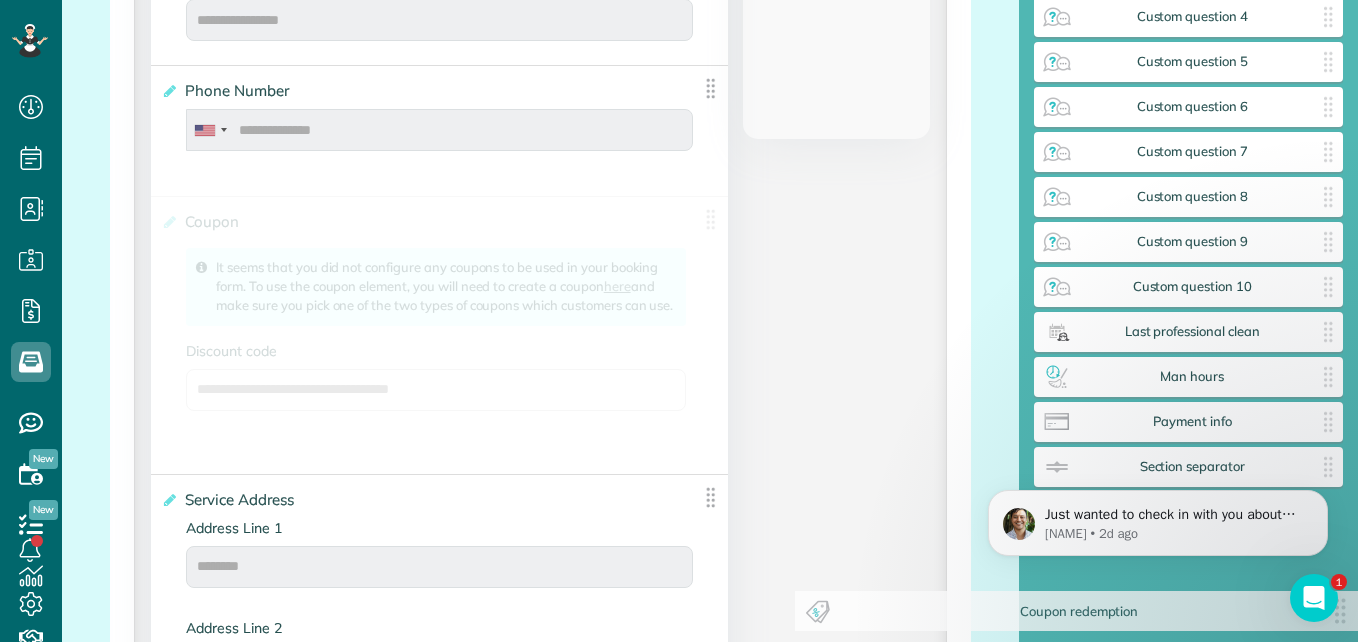 drag, startPoint x: 704, startPoint y: 243, endPoint x: 1361, endPoint y: 613, distance: 754.0219 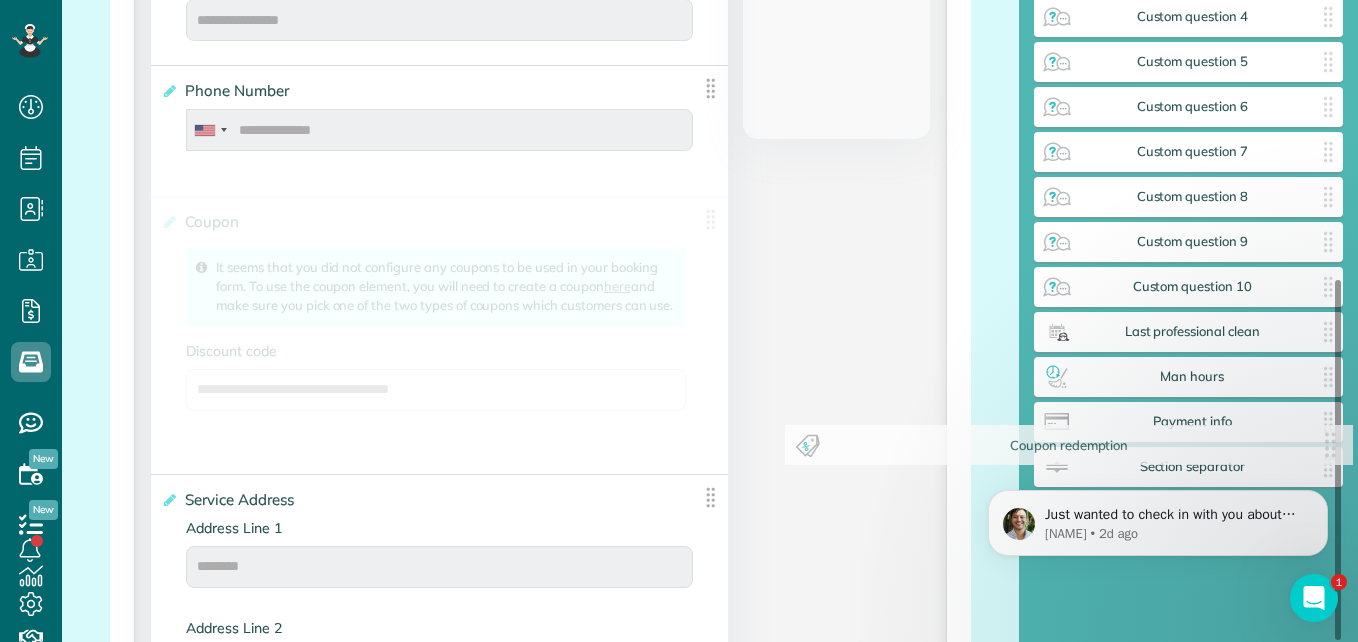 scroll, scrollTop: 496, scrollLeft: 0, axis: vertical 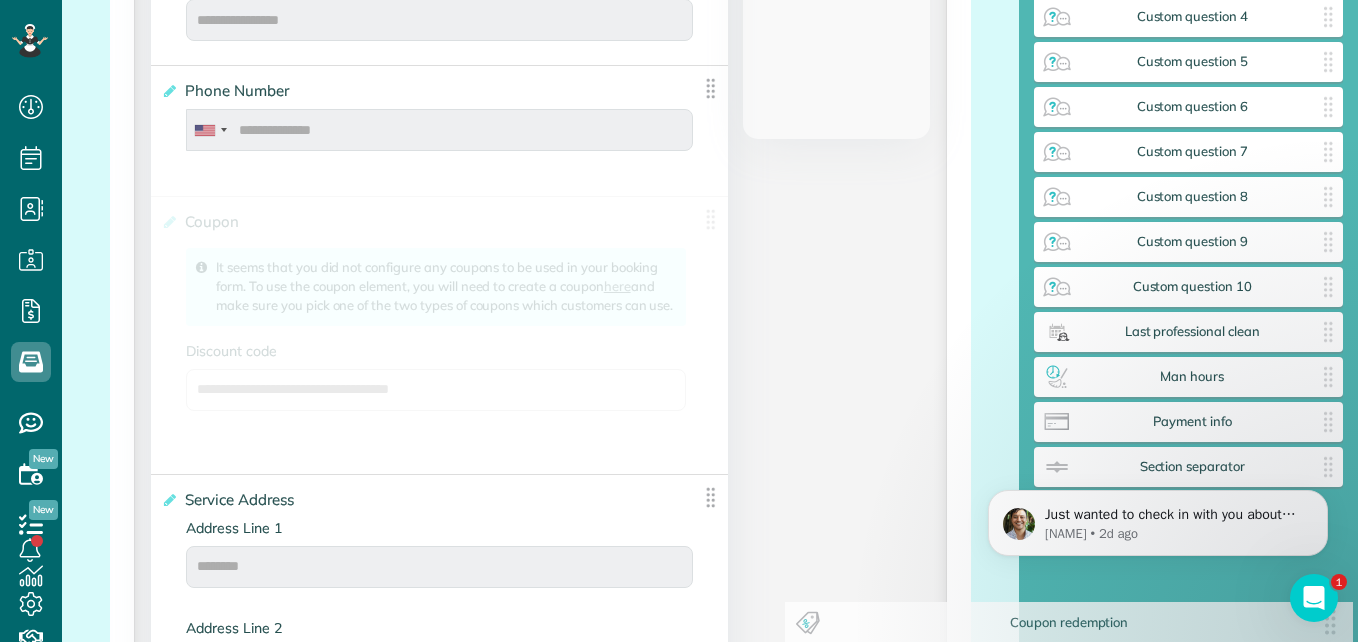 drag, startPoint x: 701, startPoint y: 243, endPoint x: 1361, endPoint y: 626, distance: 763.0786 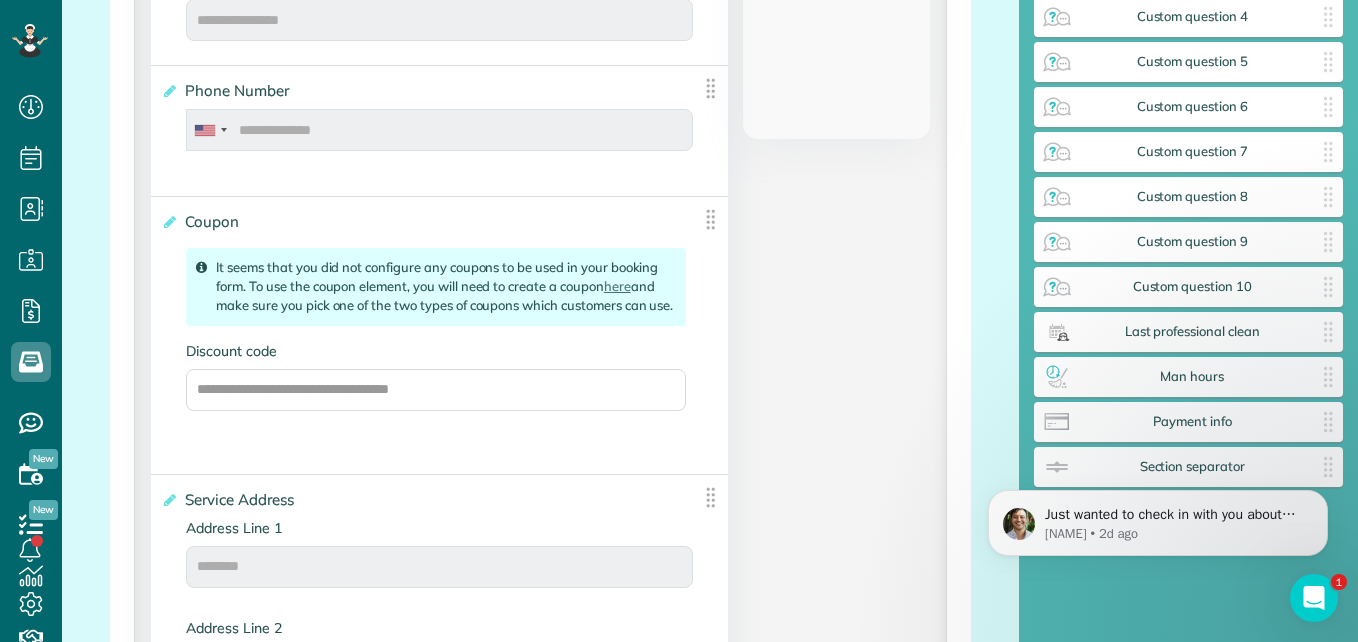 click on "**********" at bounding box center [540, 795] 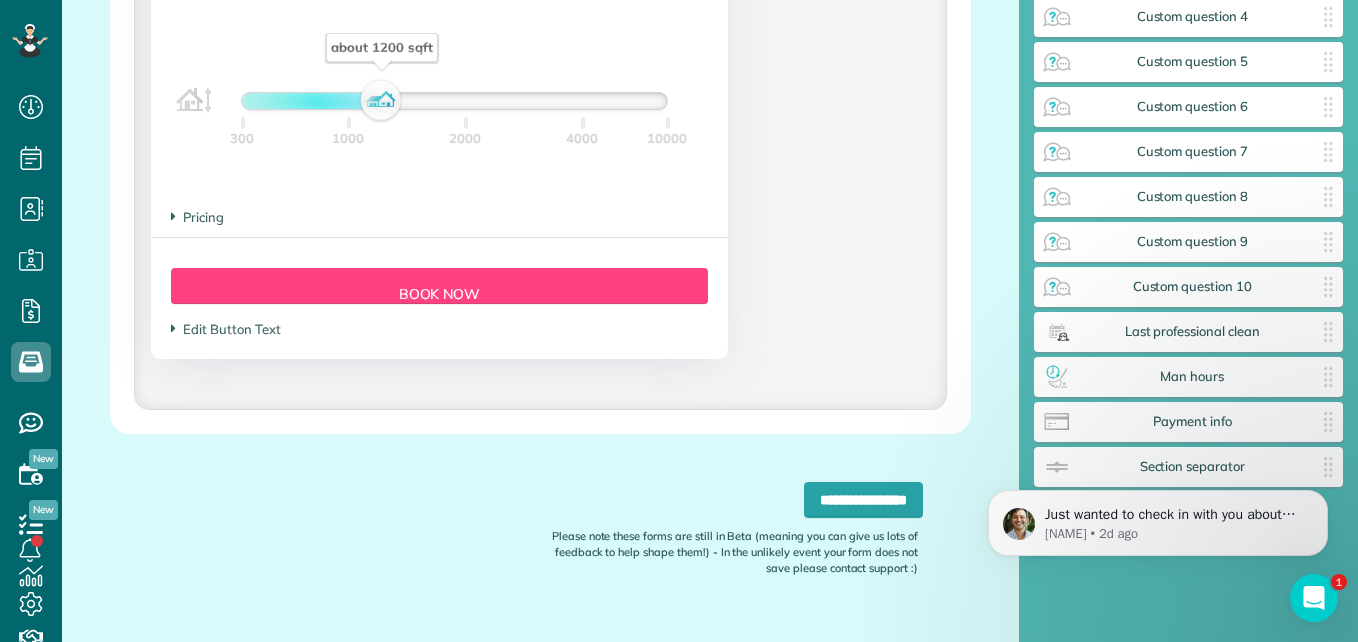 scroll, scrollTop: 2360, scrollLeft: 0, axis: vertical 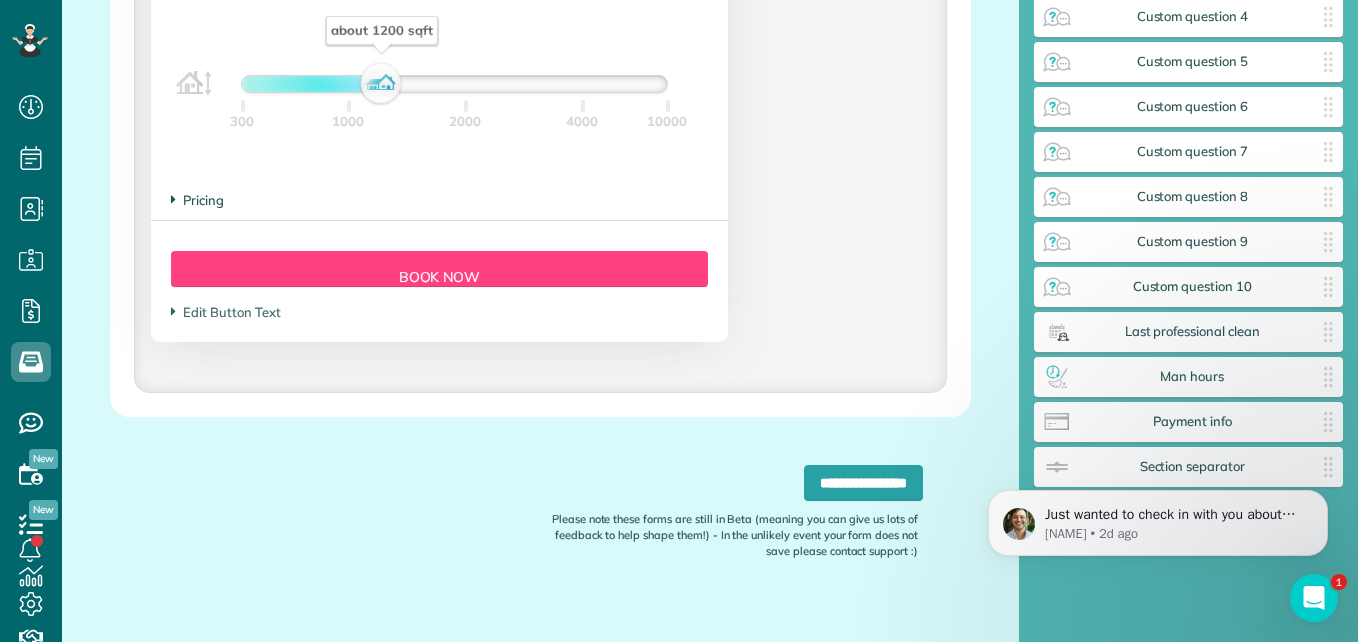 click at bounding box center [173, 199] 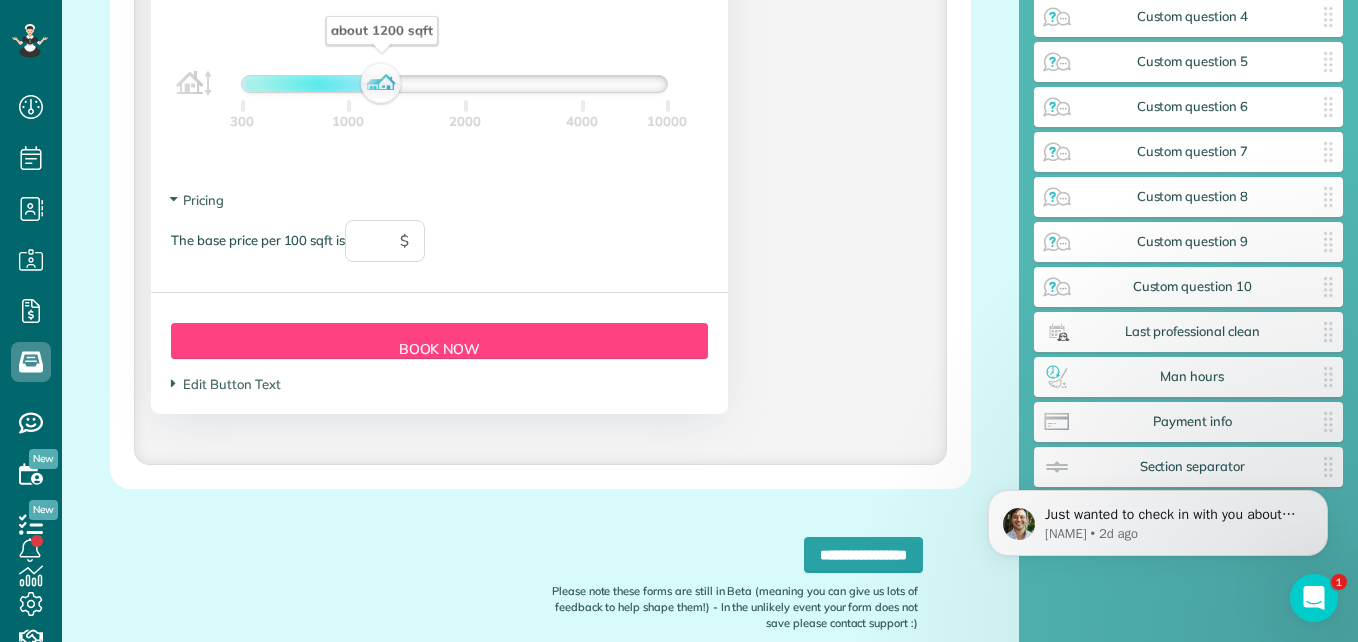 click on "Form Button Preview
Book Now
Edit Button Text
********" at bounding box center [439, 353] 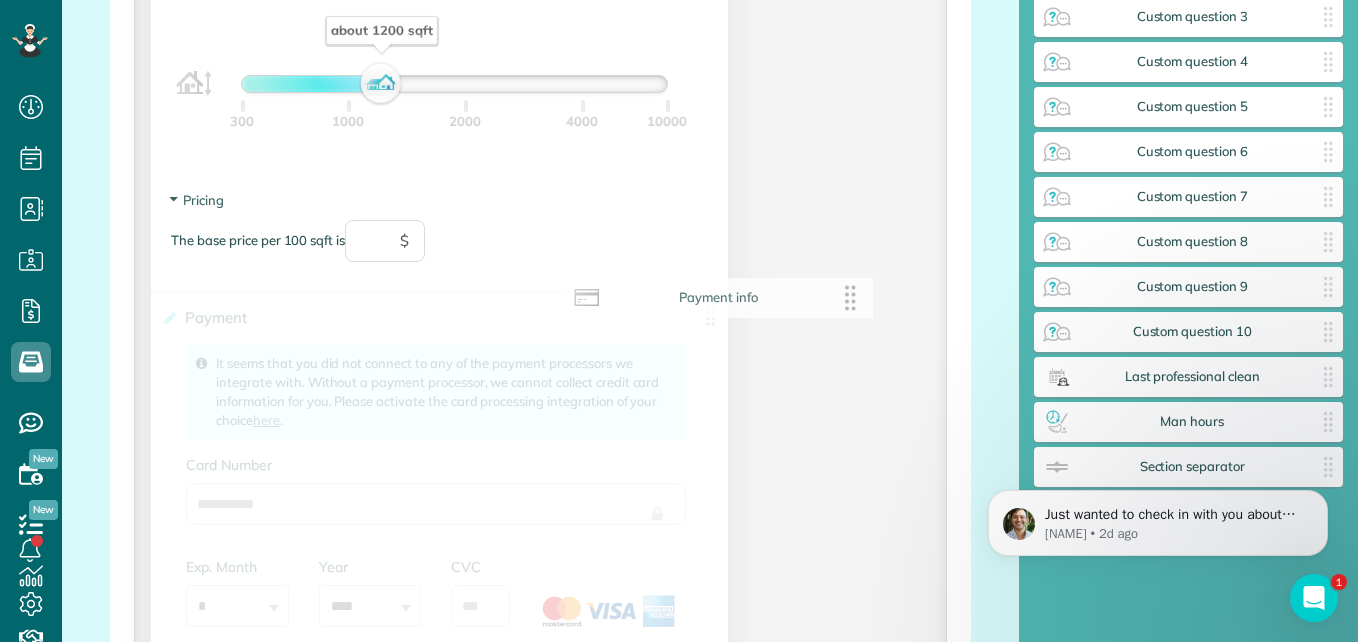 scroll, scrollTop: 451, scrollLeft: 0, axis: vertical 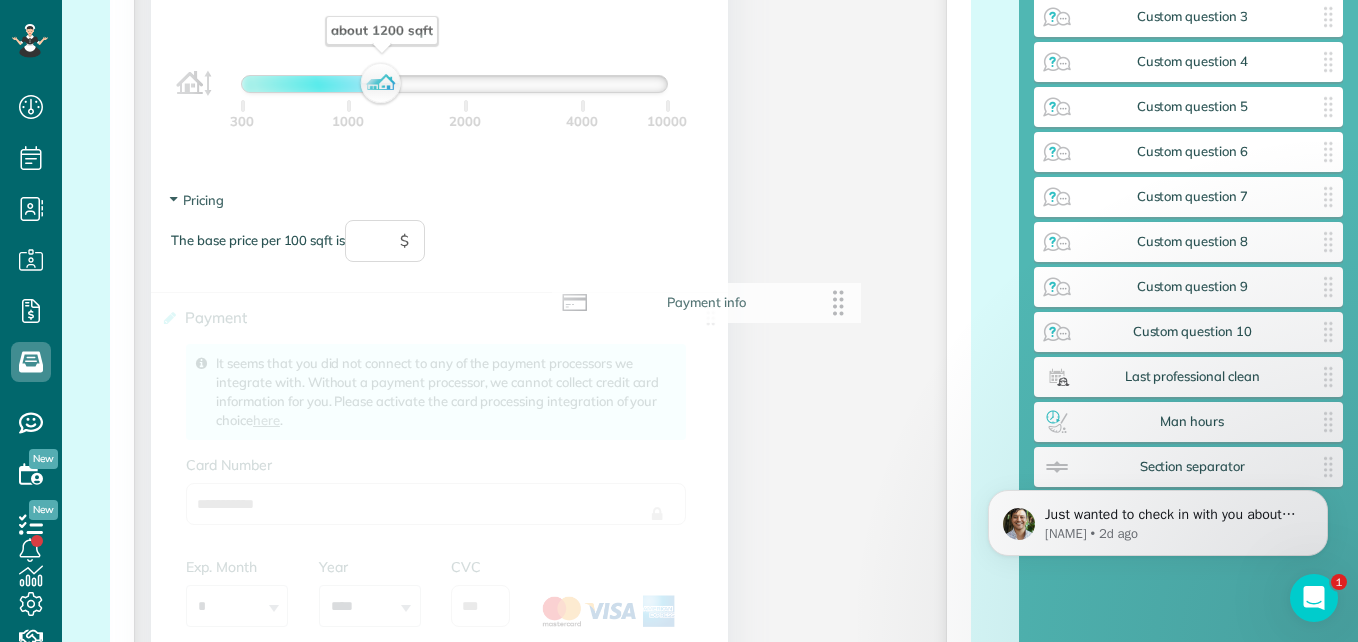 drag, startPoint x: 1174, startPoint y: 425, endPoint x: 690, endPoint y: 306, distance: 498.4145 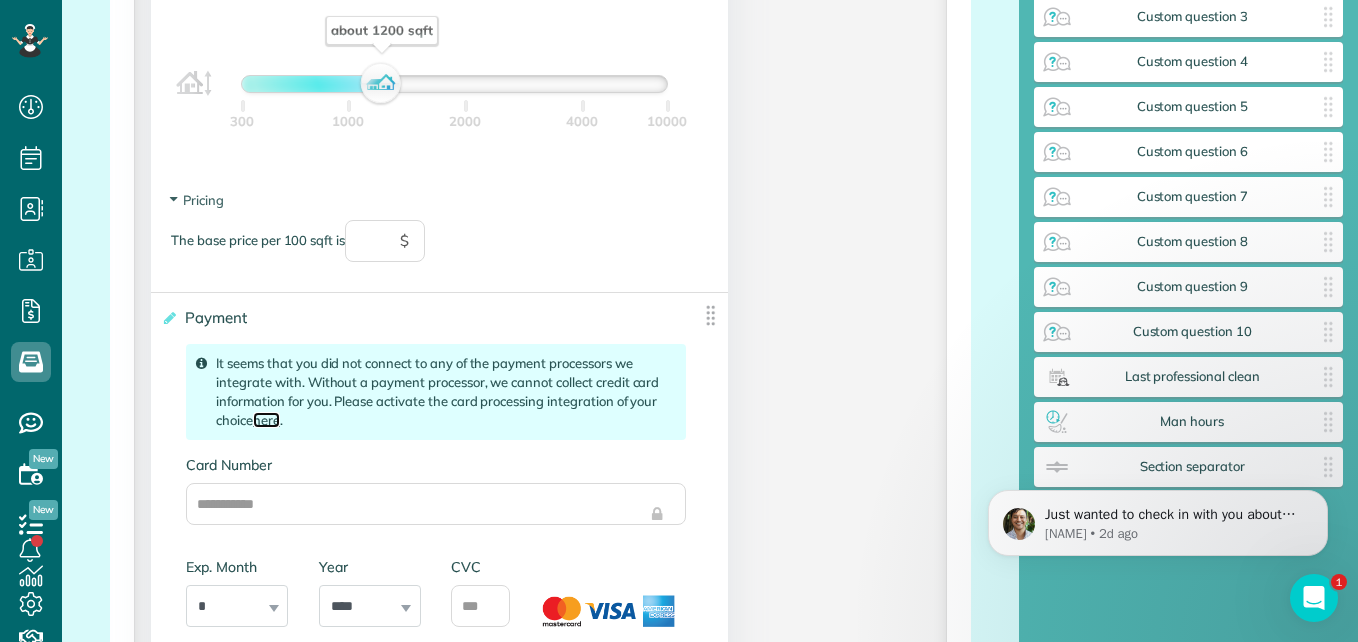 click on "here" at bounding box center (266, 420) 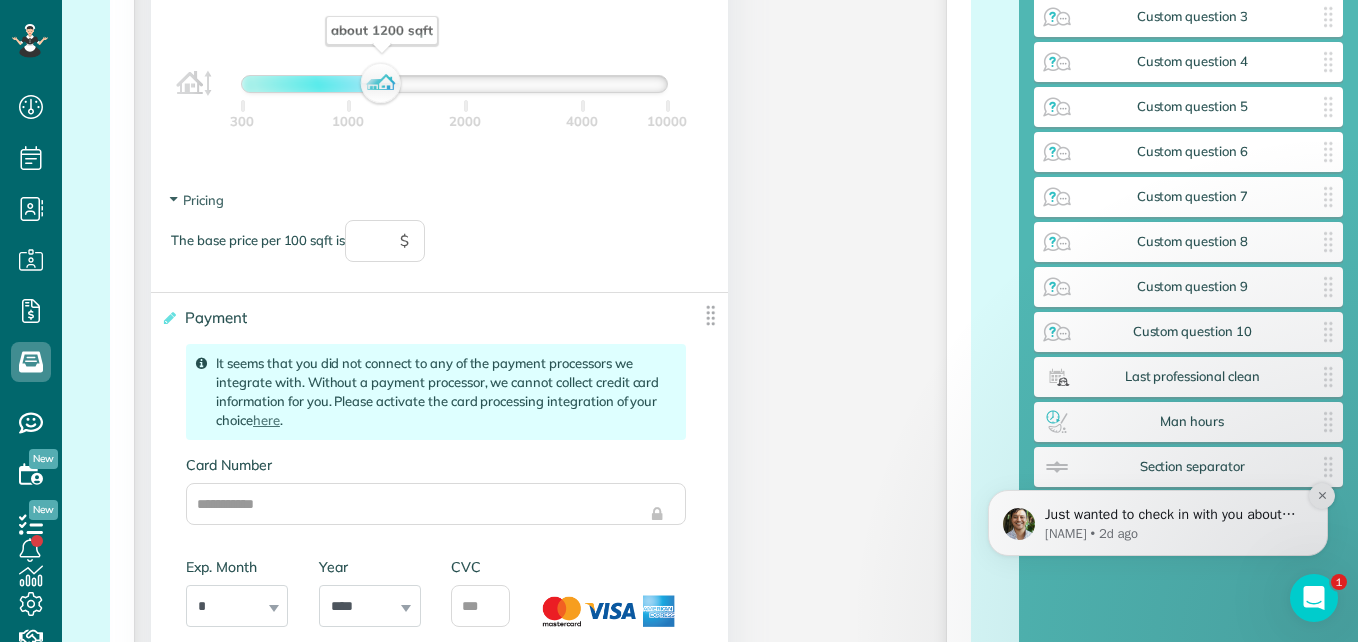 click at bounding box center [1322, 496] 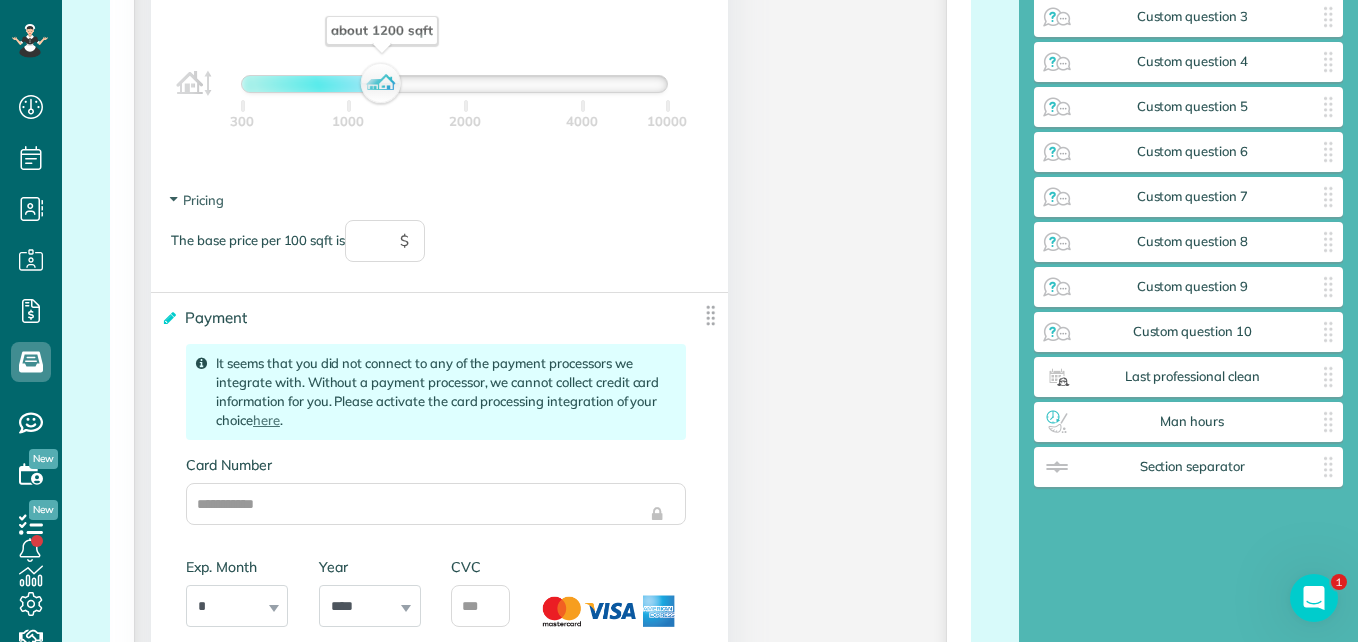 click at bounding box center [168, 318] 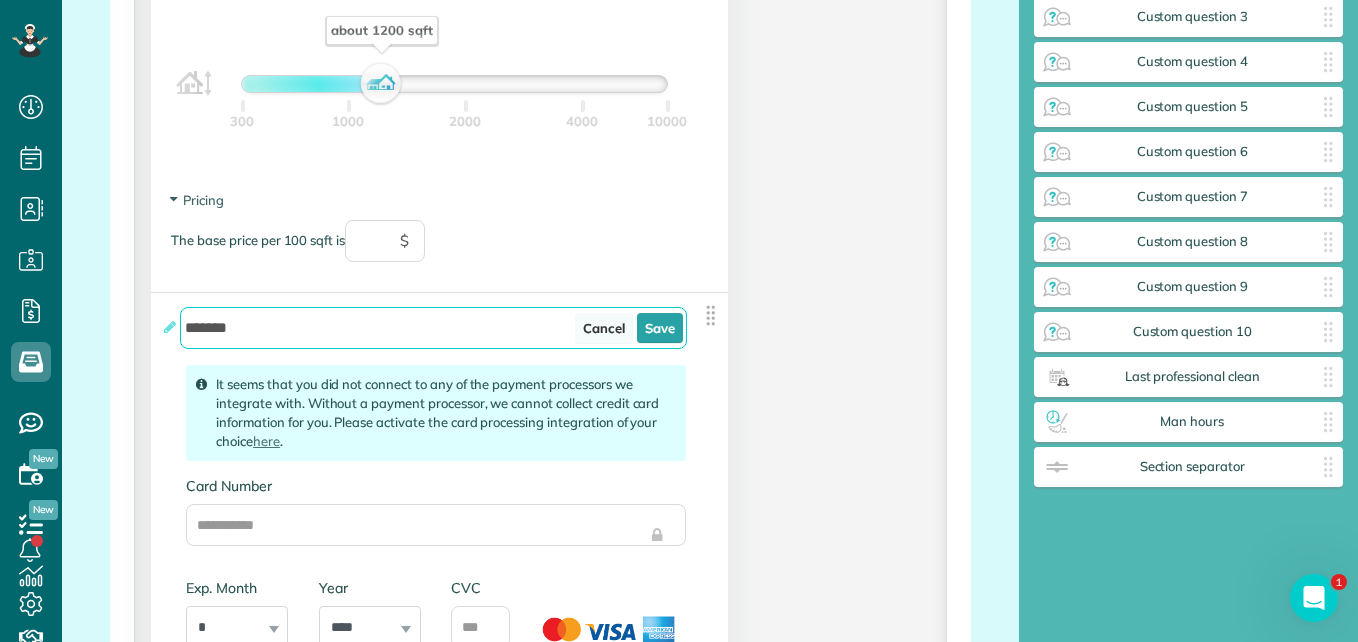 click on "Cancel" at bounding box center (604, 328) 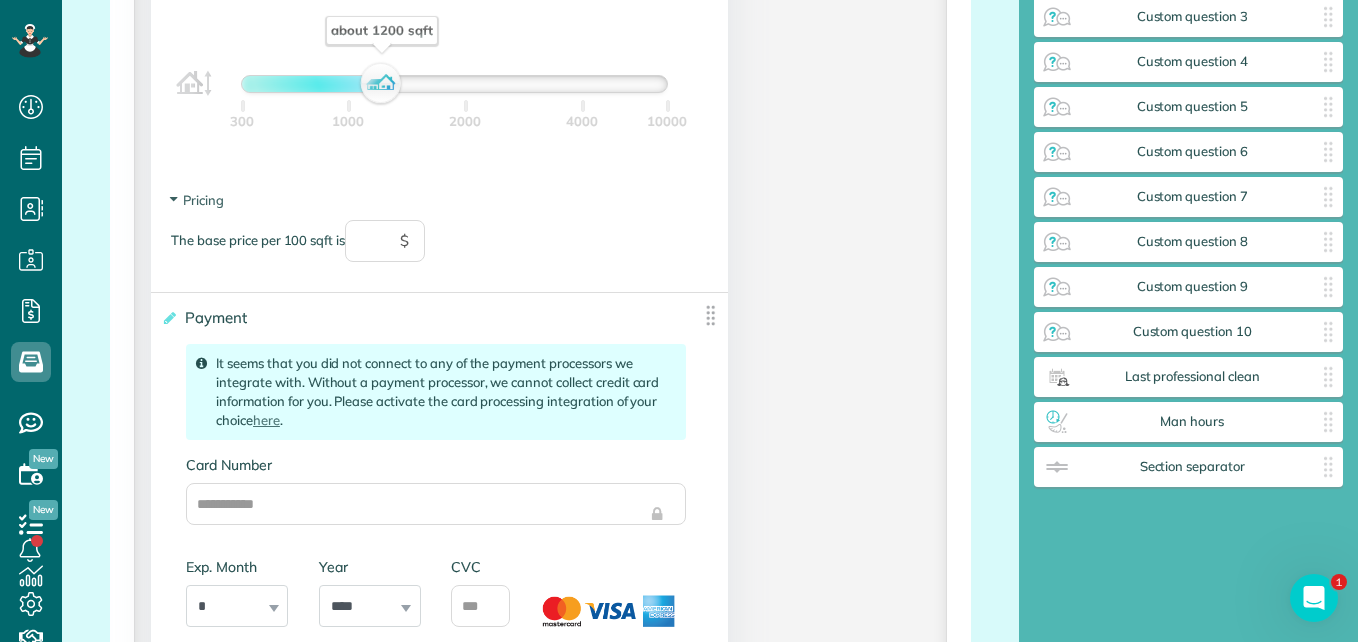 click on "Payment
*******
Cancel
Save
It seems that you did not connect to any of the payment processors we integrate with. Without a payment processor, we cannot collect credit card information for you. Please activate the card processing integration of your choice  here .
Card Number
Exp. Month *
*
*
*
*
*
*
*
*
**
**
**
Year ****
****
****
****
****
****
****
****
****
****
****
****
****
****
****
****
****
****
****
****
****
CVC
charge customer the estimated appointment price immediately
You need at least one priced form element to activate this option" at bounding box center [439, 501] 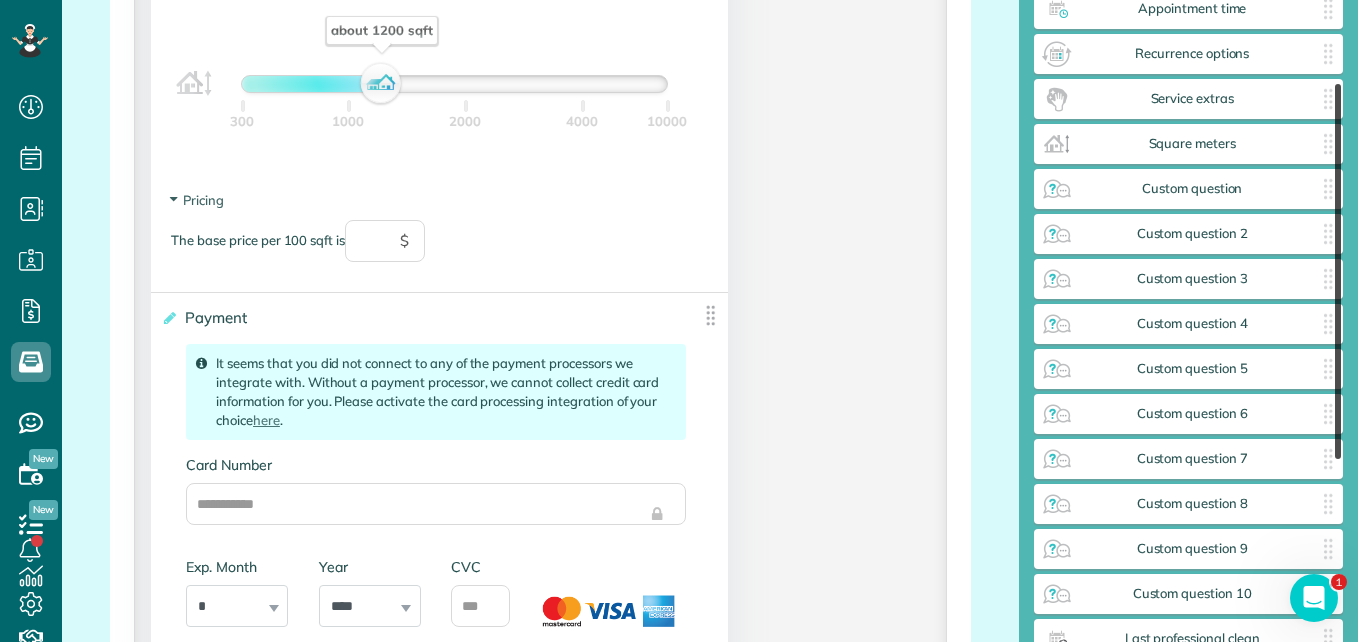 scroll, scrollTop: 106, scrollLeft: 0, axis: vertical 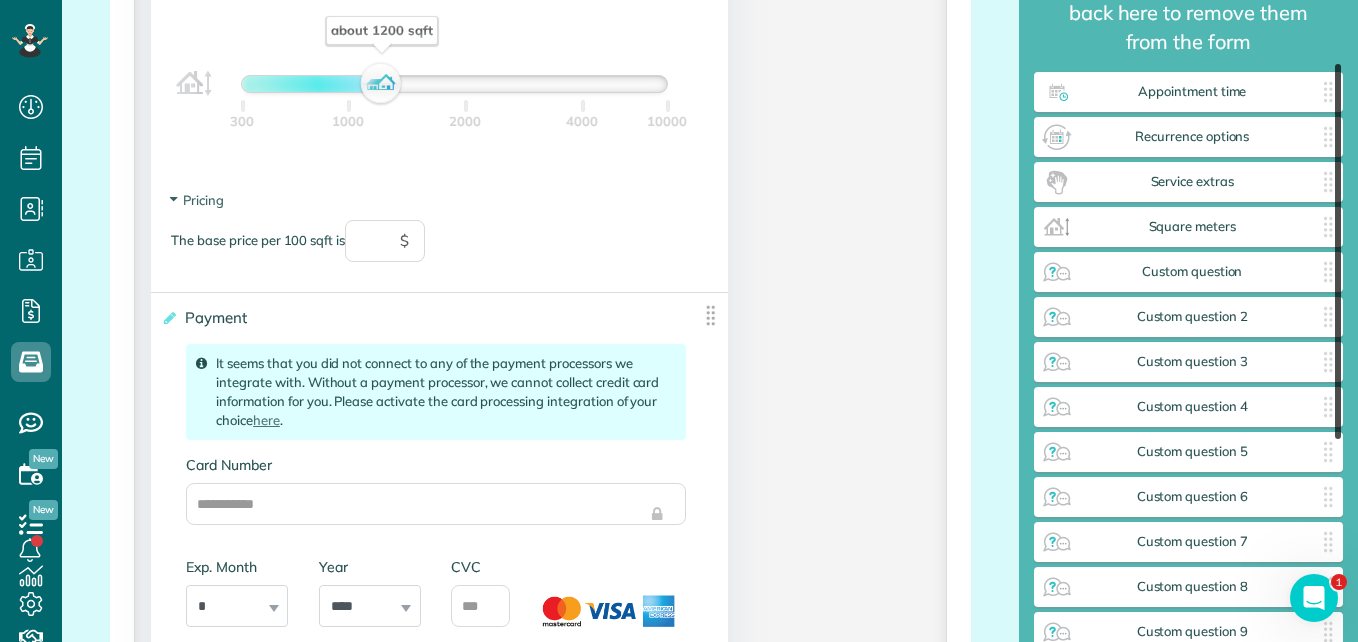 drag, startPoint x: 1341, startPoint y: 347, endPoint x: 1358, endPoint y: 146, distance: 201.71762 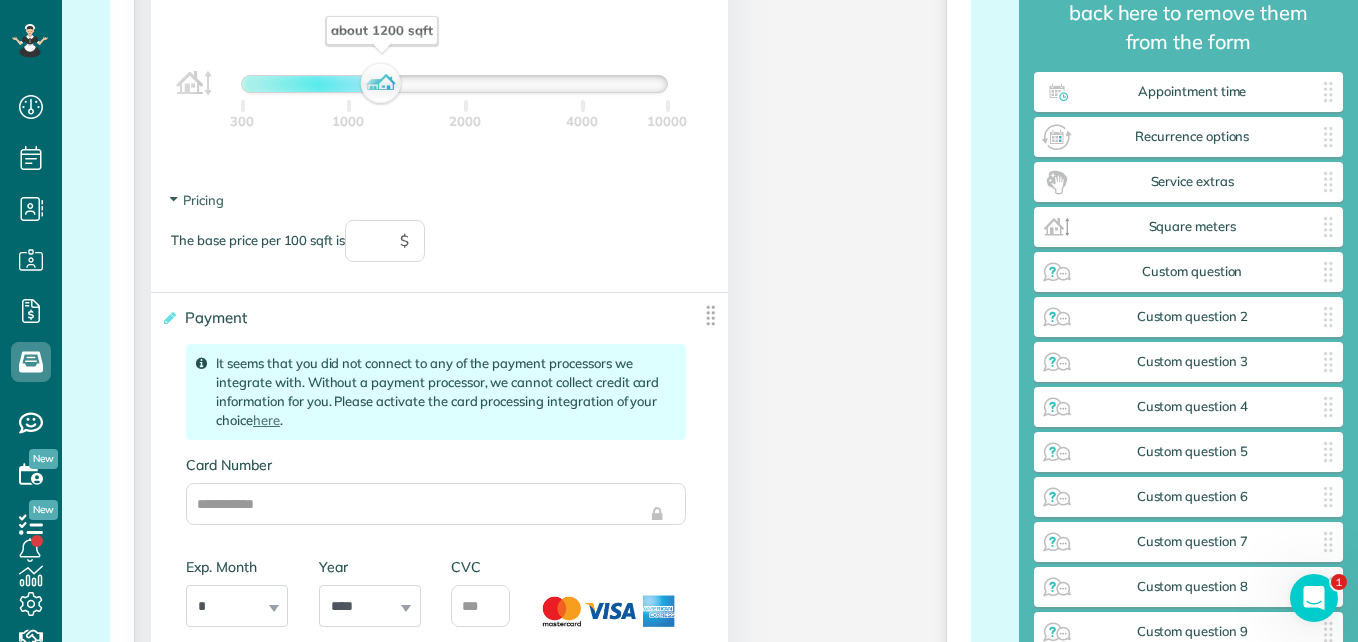 click on "**********" at bounding box center [540, -520] 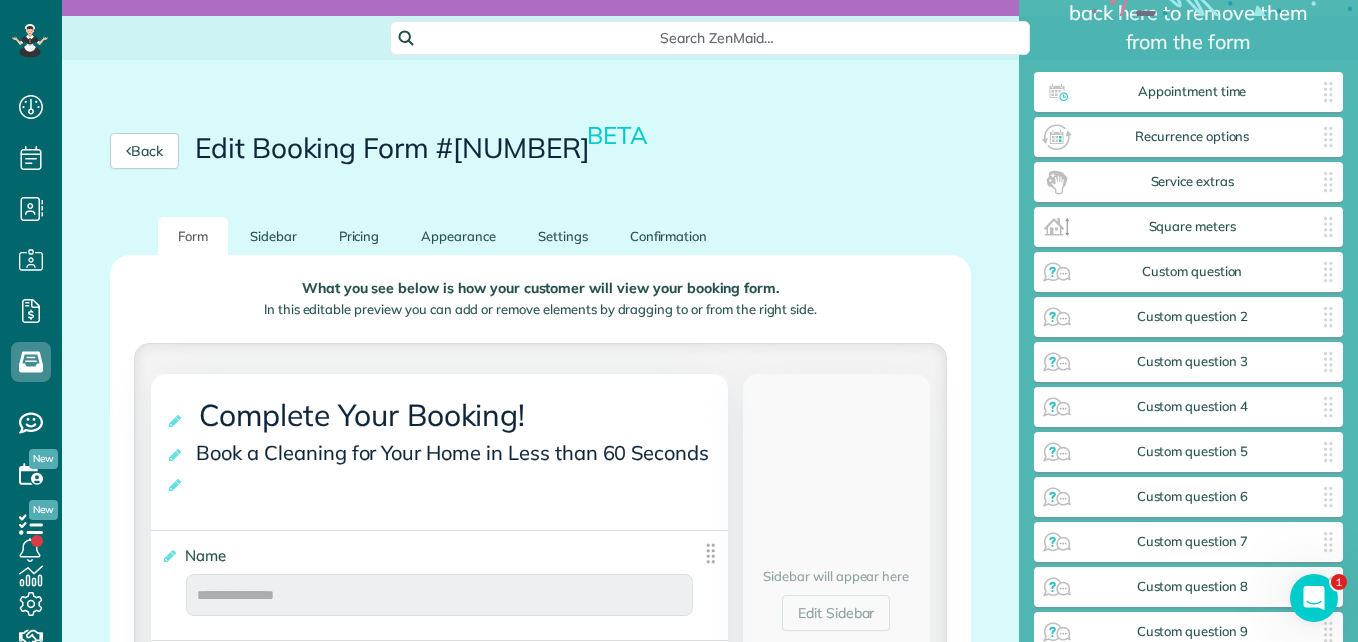 scroll, scrollTop: 0, scrollLeft: 0, axis: both 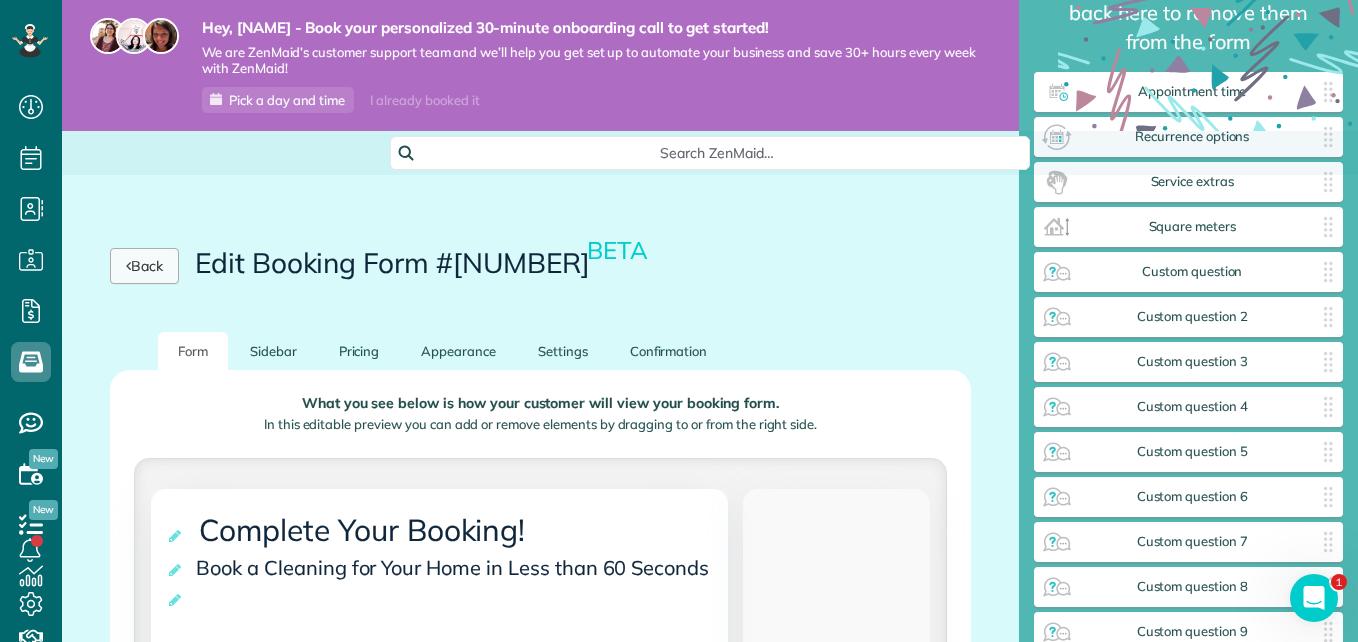 click on "Back" at bounding box center (144, 266) 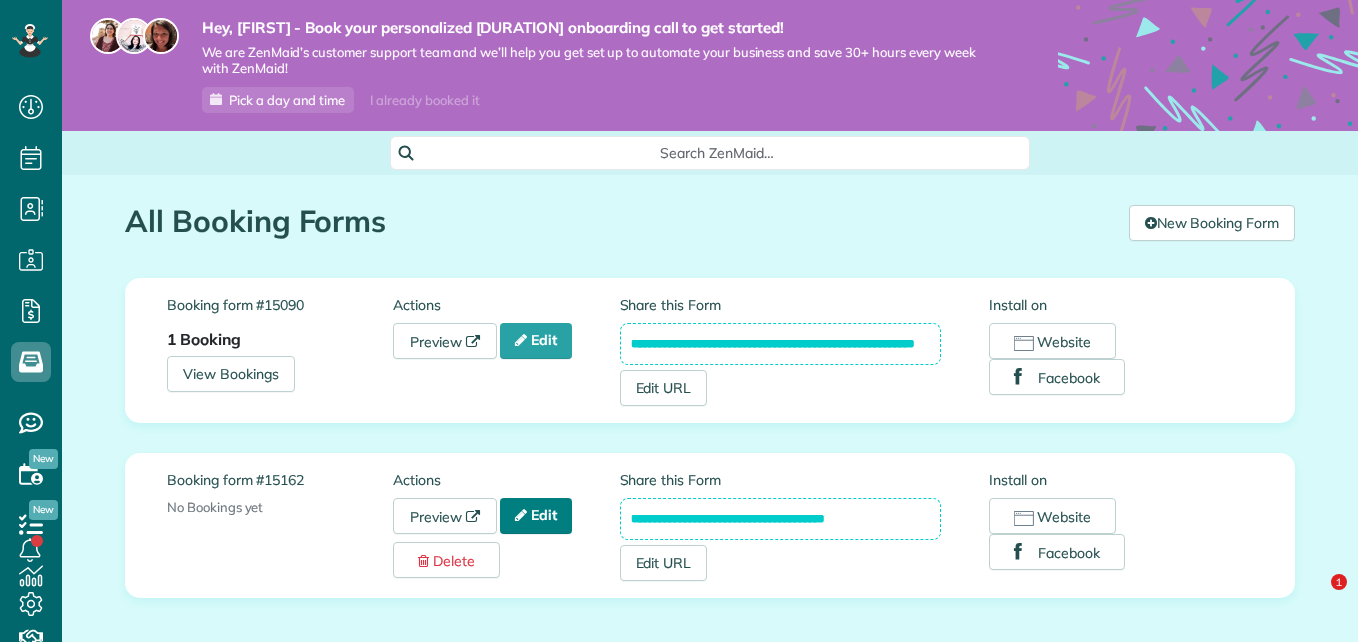 scroll, scrollTop: 0, scrollLeft: 0, axis: both 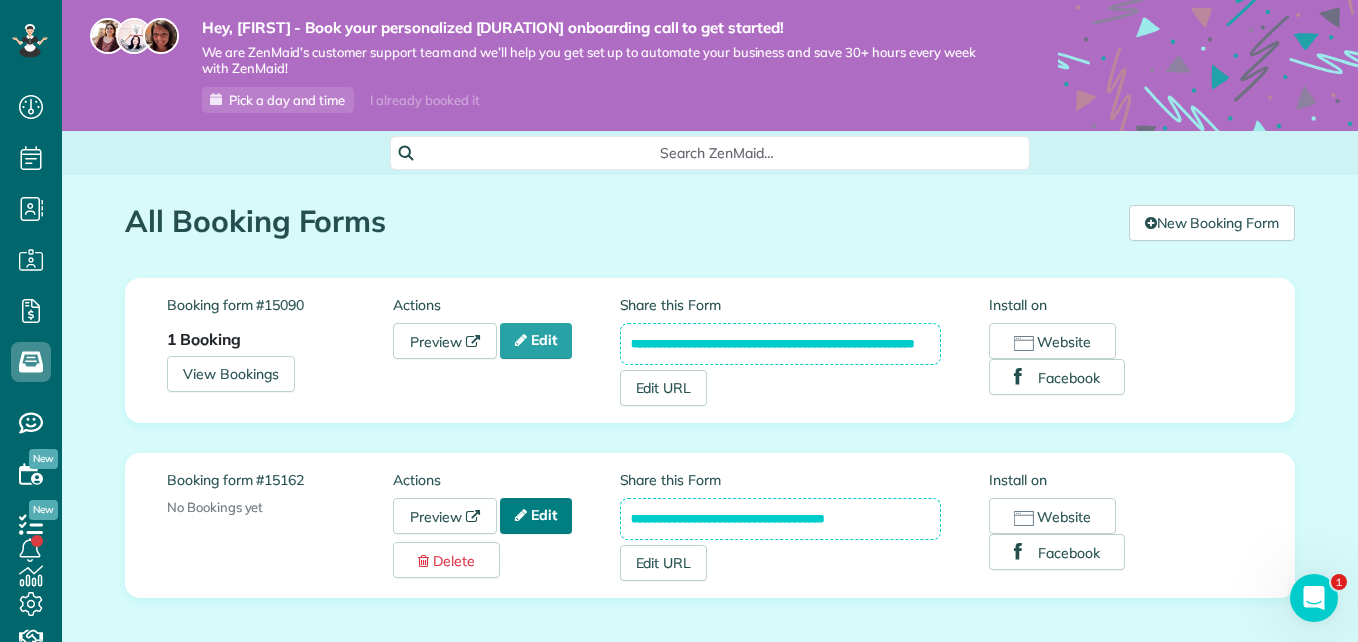 click at bounding box center (521, 515) 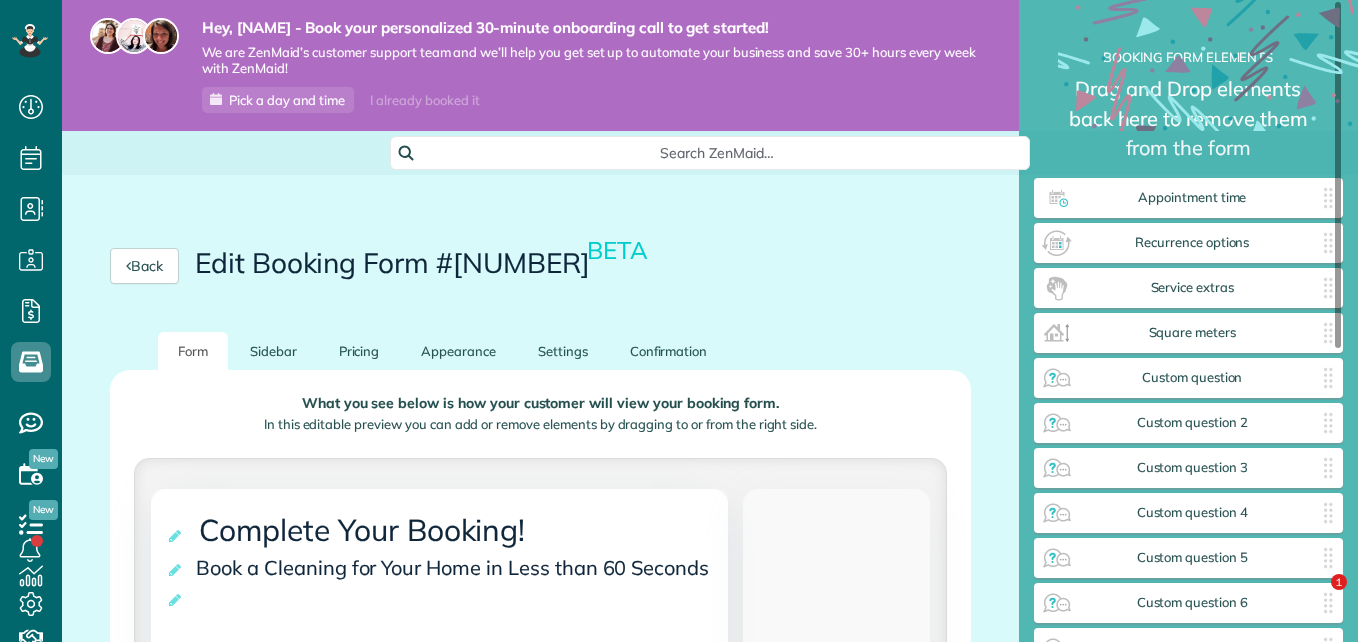 scroll, scrollTop: 0, scrollLeft: 0, axis: both 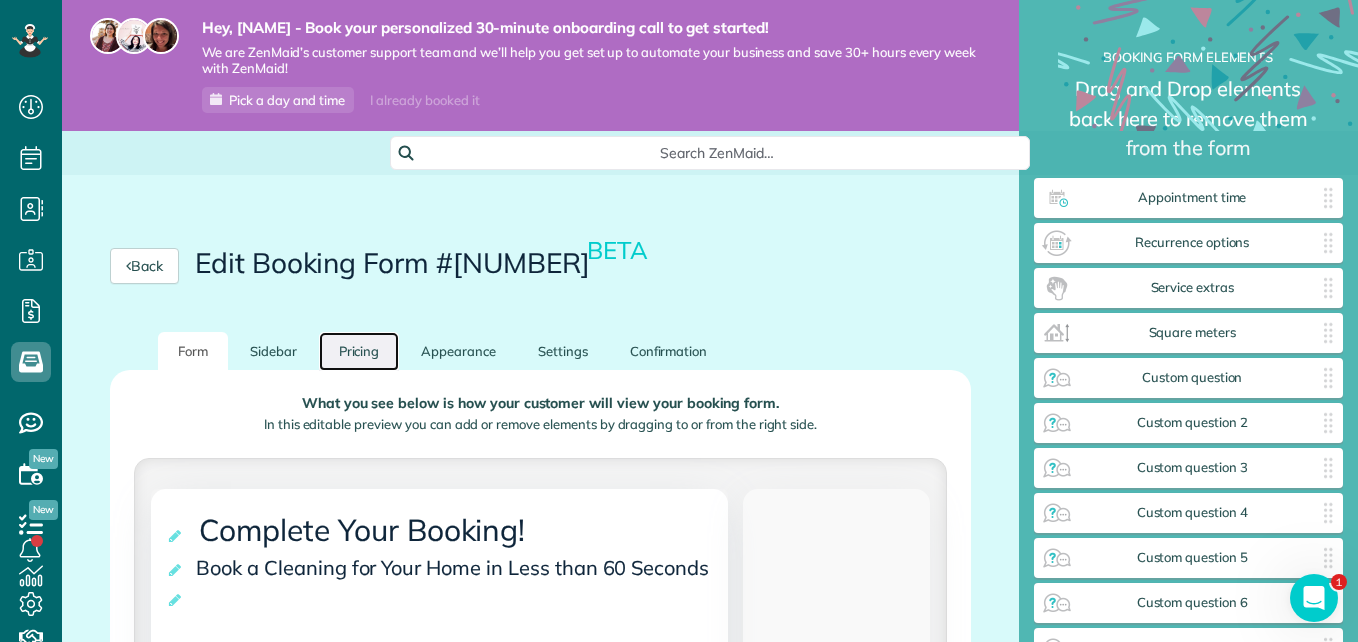 click on "Pricing" at bounding box center [359, 351] 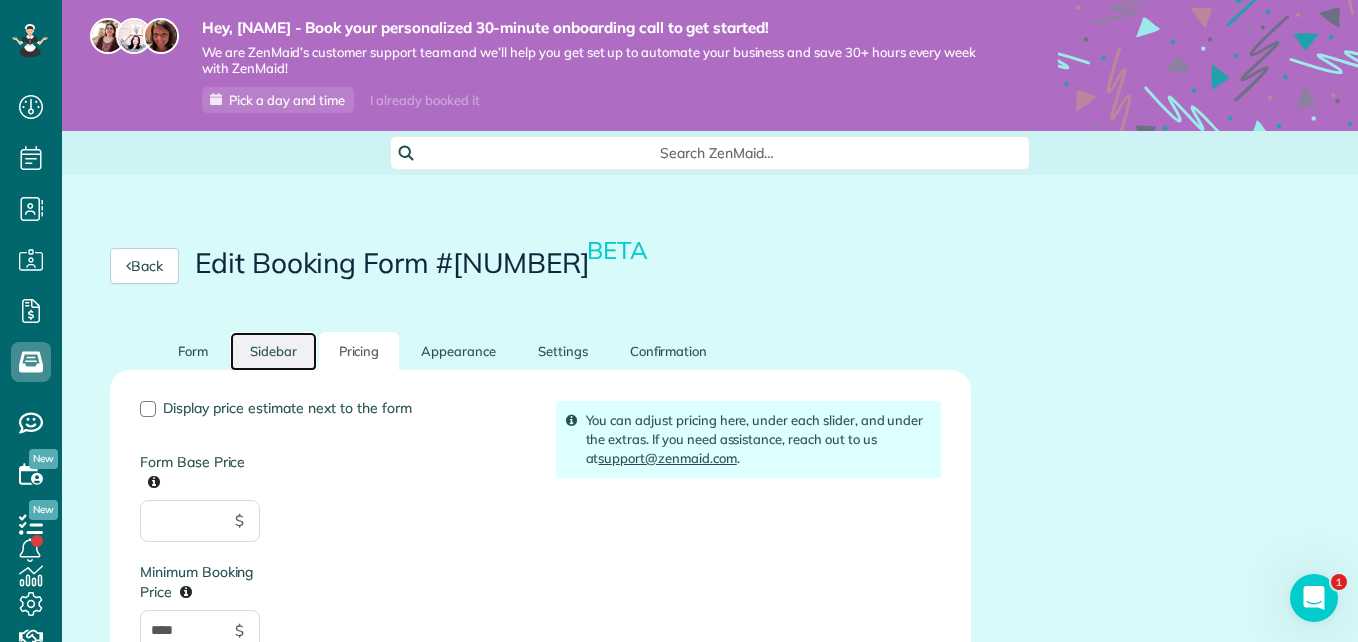 click on "Sidebar" at bounding box center [273, 351] 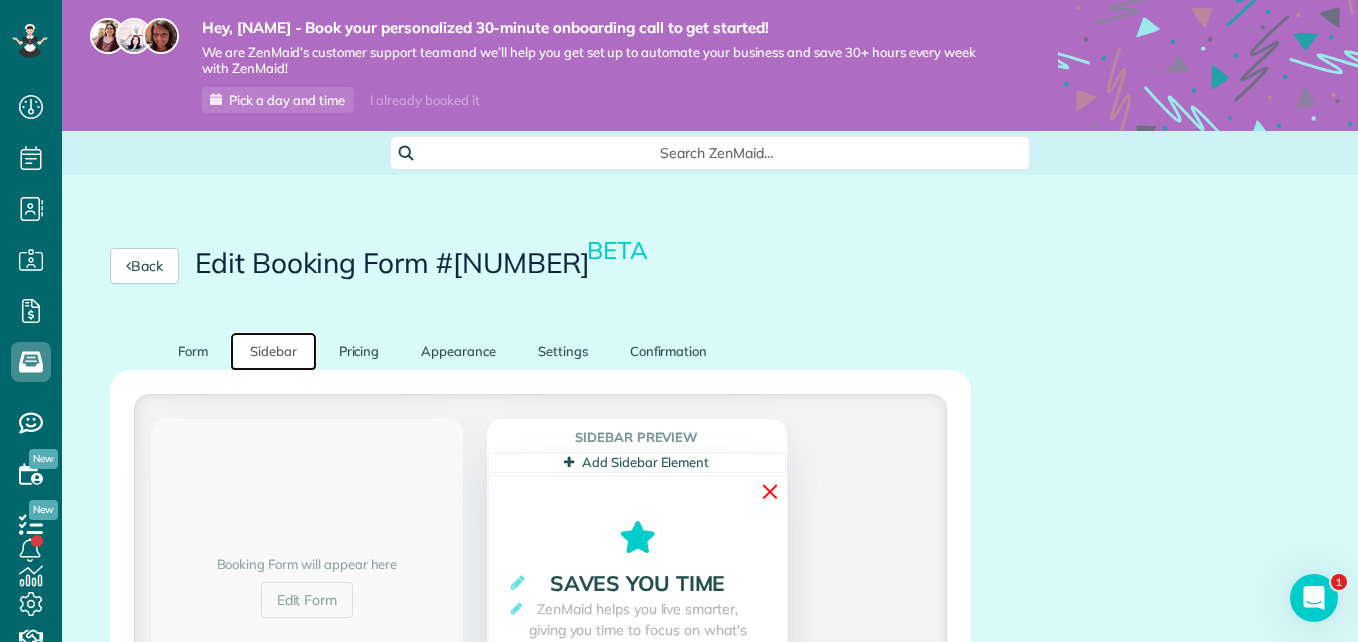 click on "✕" at bounding box center (770, 491) 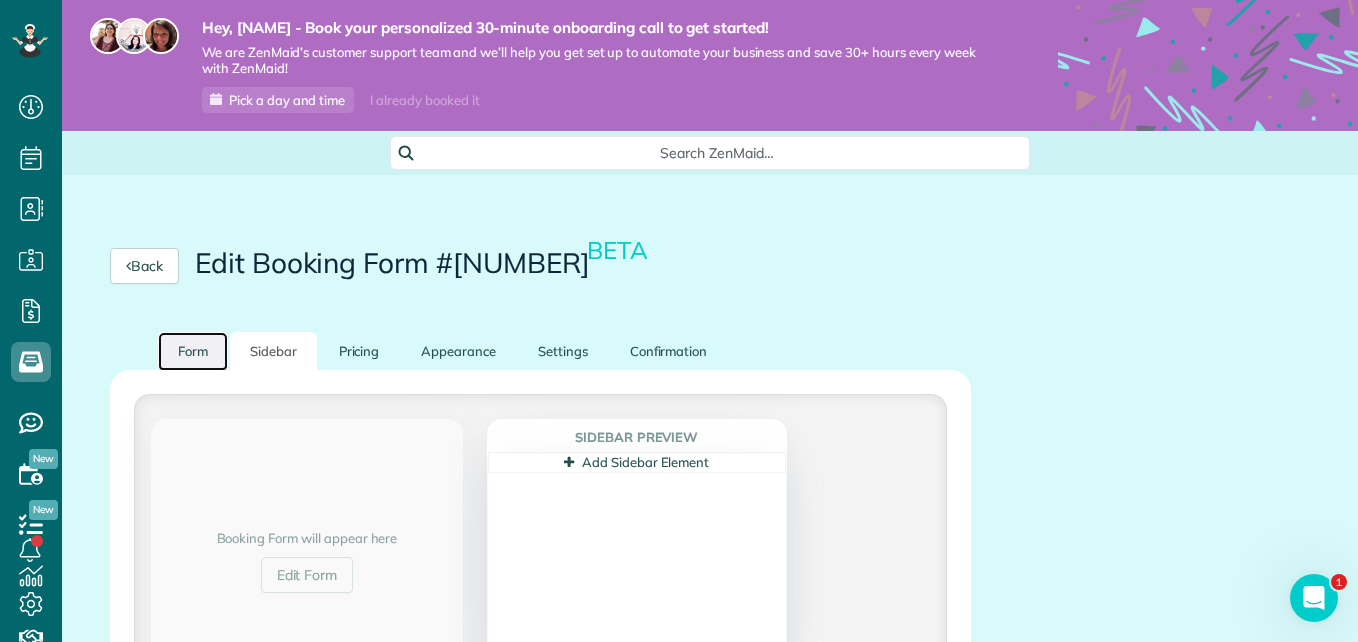 click on "Form" at bounding box center (193, 351) 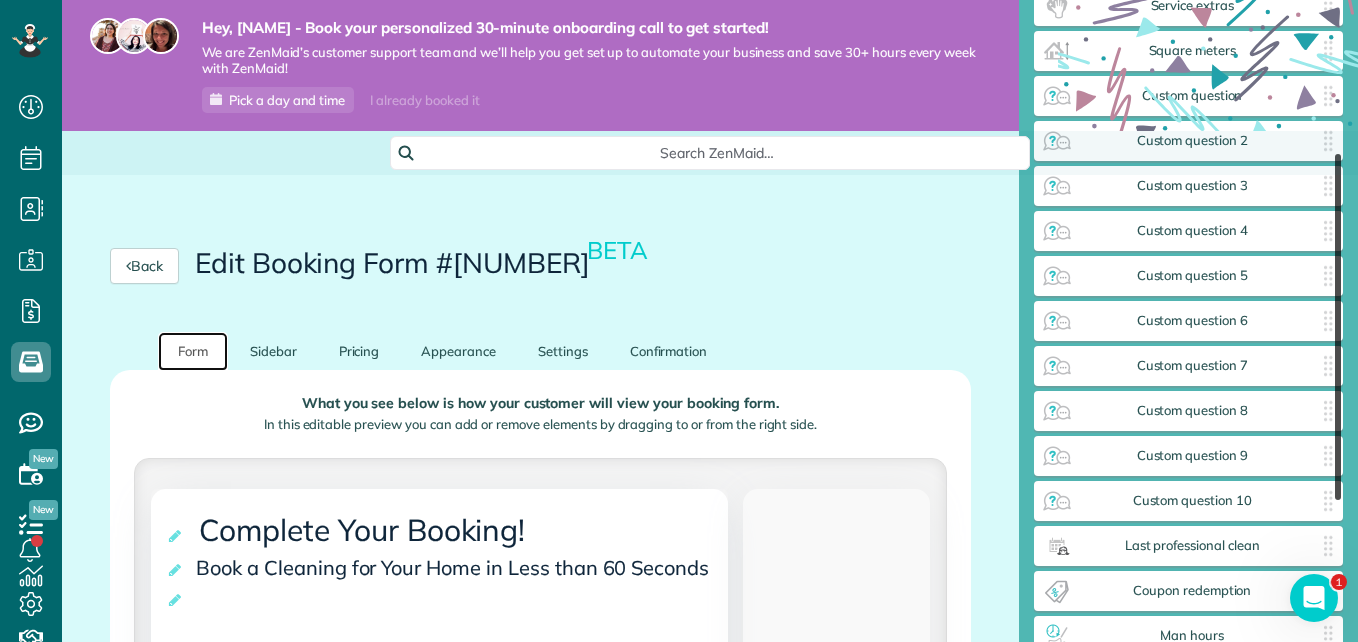 scroll, scrollTop: 296, scrollLeft: 0, axis: vertical 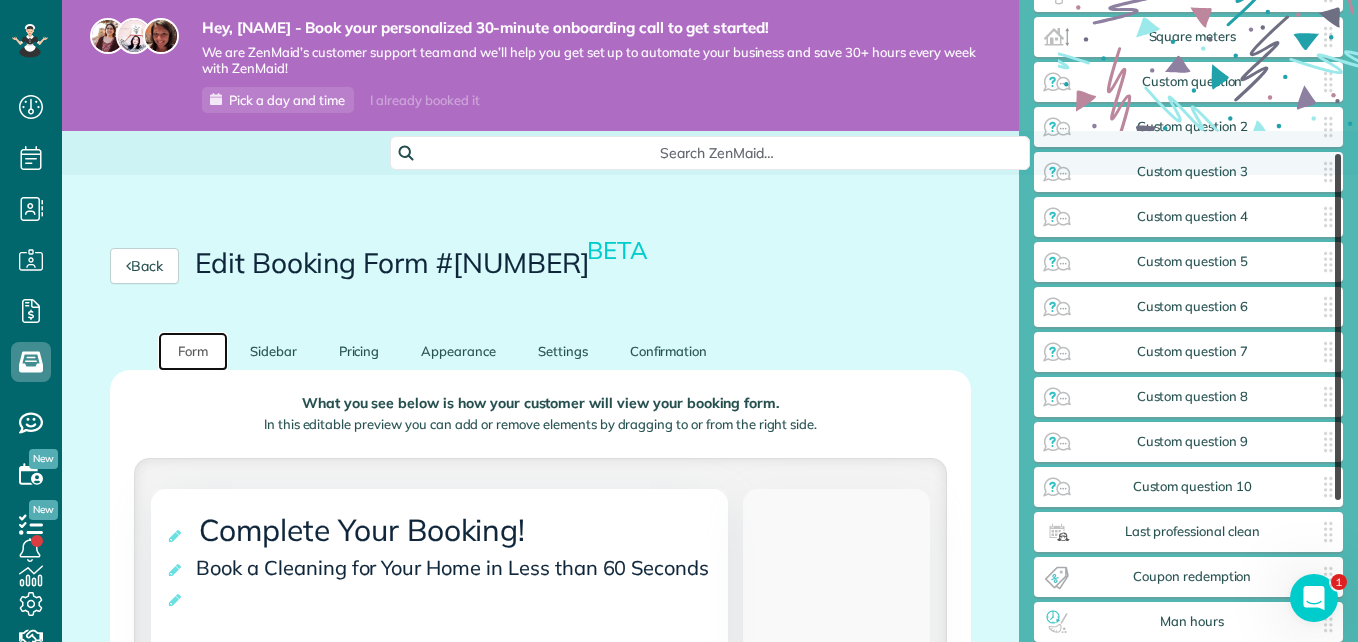 drag, startPoint x: 1339, startPoint y: 187, endPoint x: 1344, endPoint y: 347, distance: 160.07811 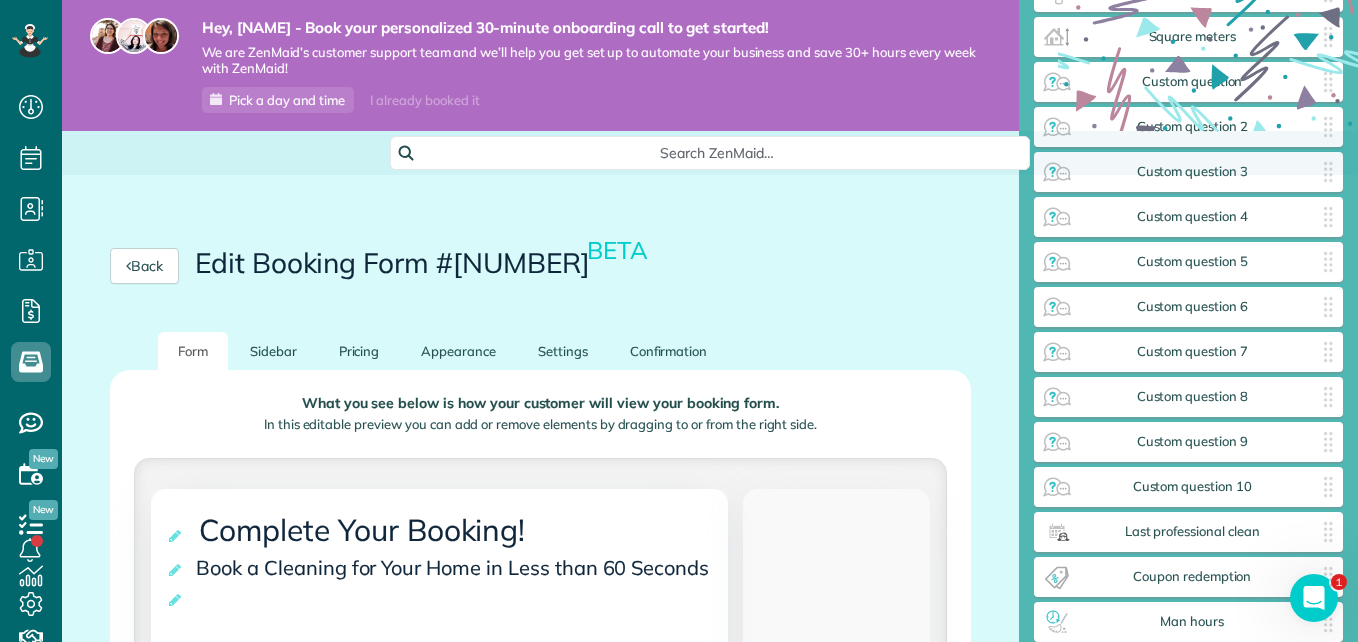 click on "Back
Edit Booking Form #15162  BETA" at bounding box center (540, 266) 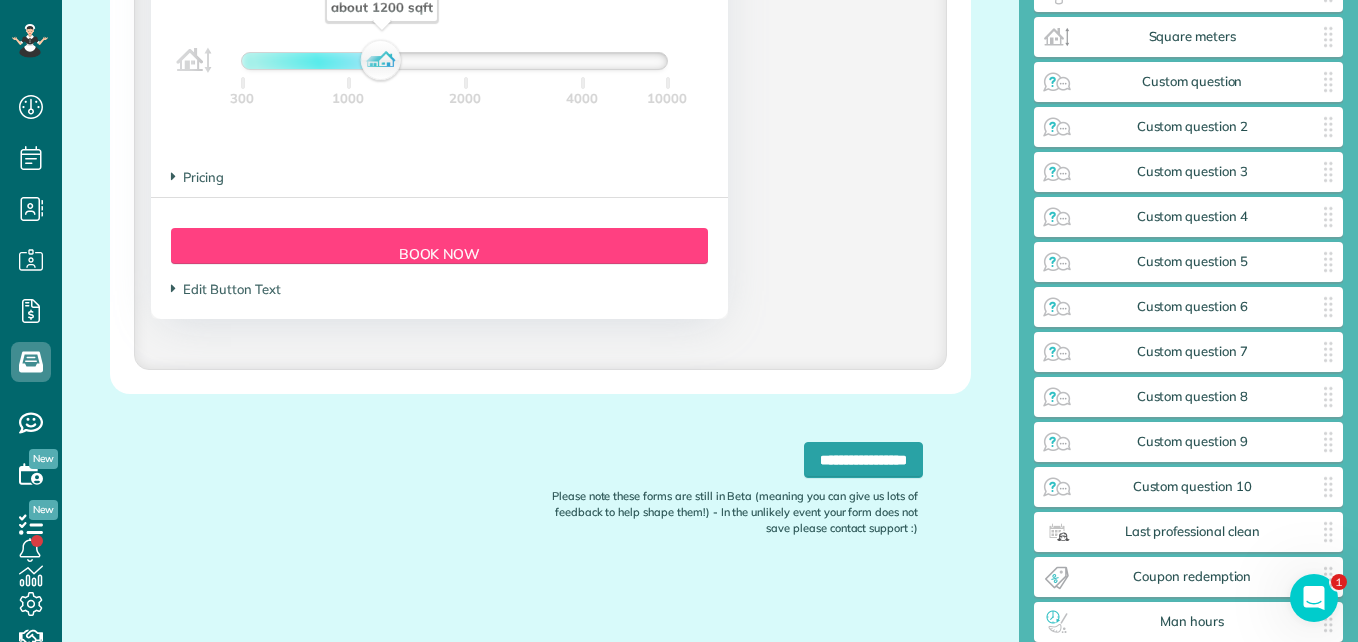 scroll, scrollTop: 2120, scrollLeft: 0, axis: vertical 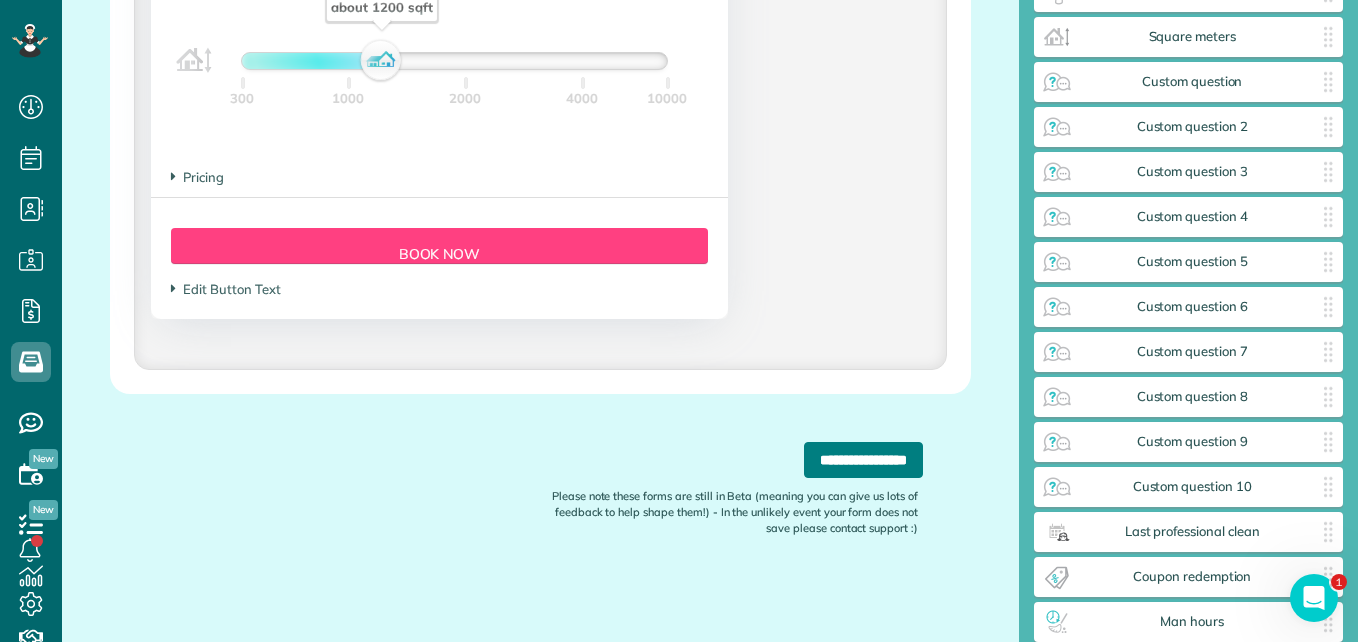 click on "**********" at bounding box center [863, 460] 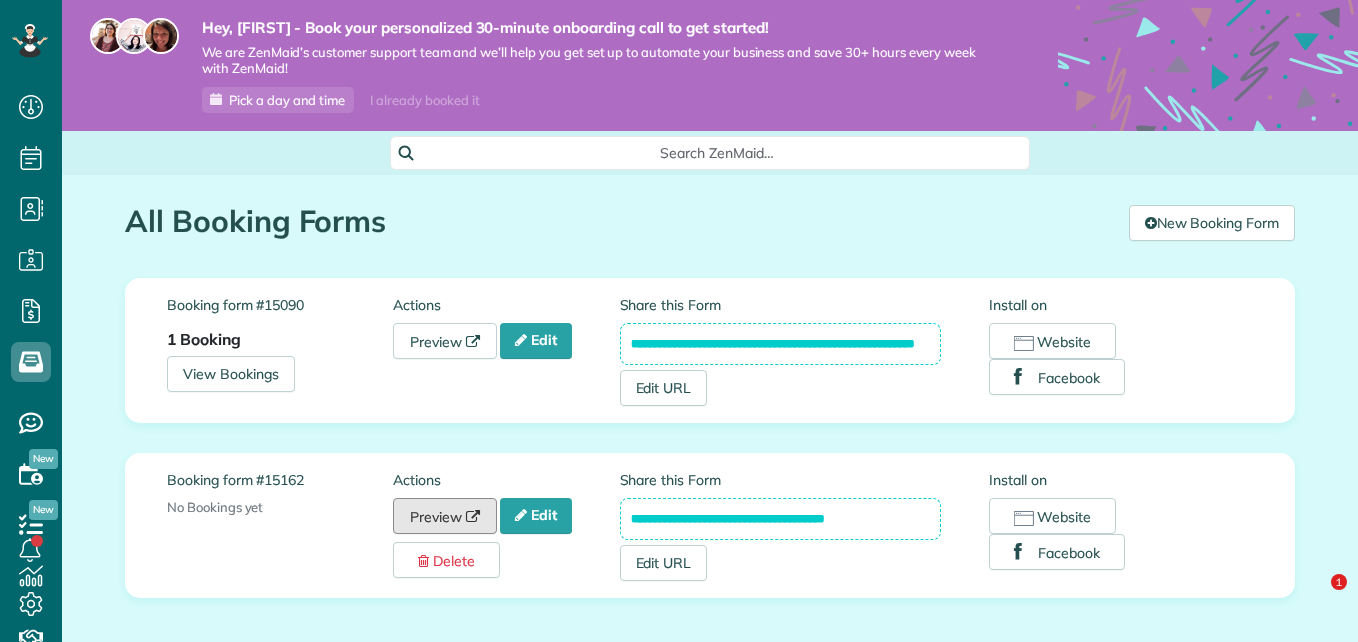 scroll, scrollTop: 0, scrollLeft: 0, axis: both 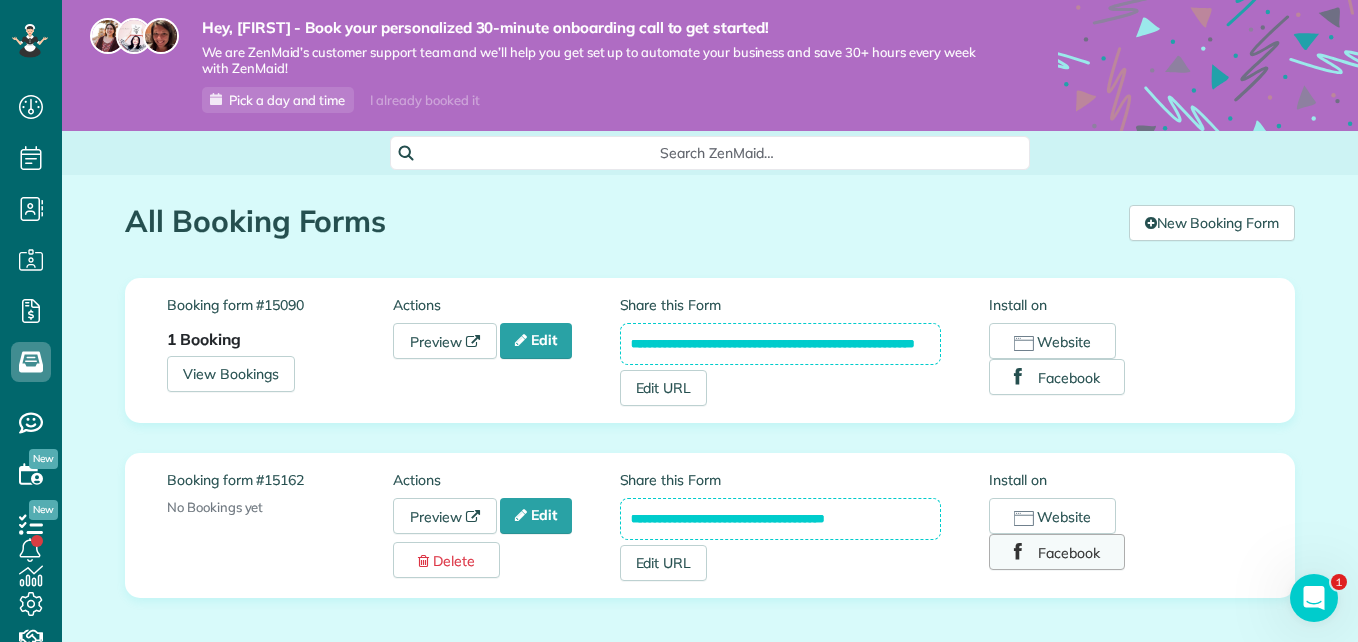 click on "Facebook" at bounding box center (1057, 552) 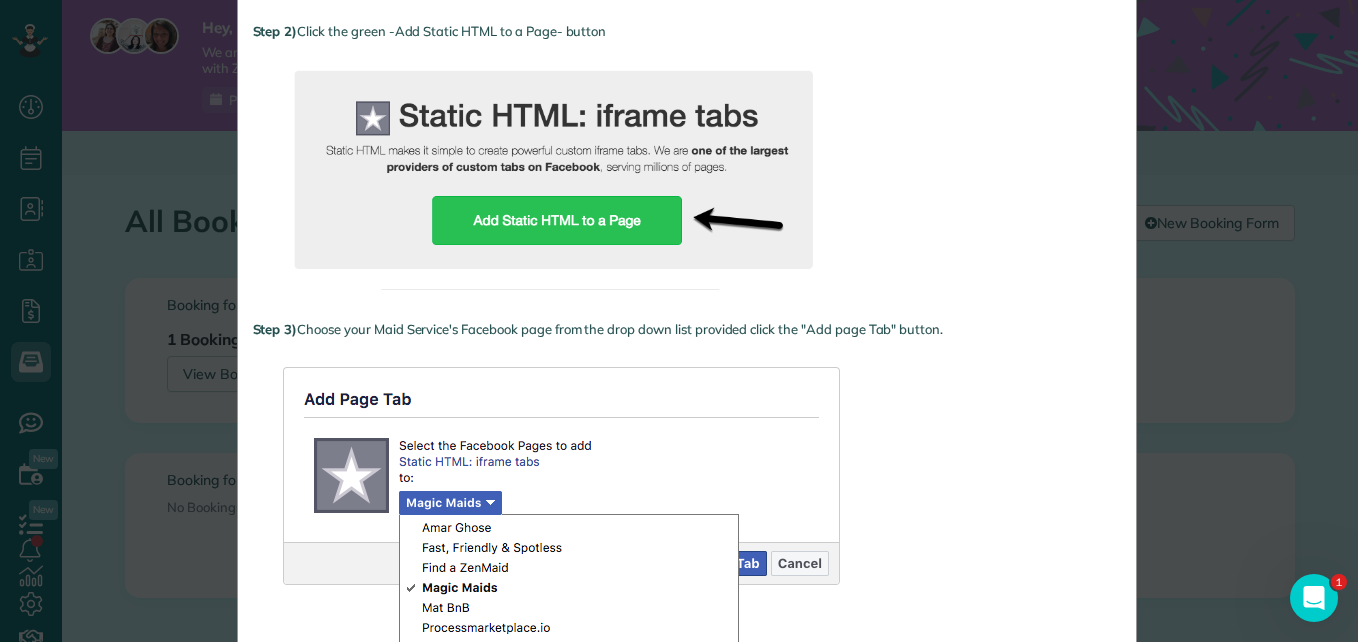 scroll, scrollTop: 370, scrollLeft: 0, axis: vertical 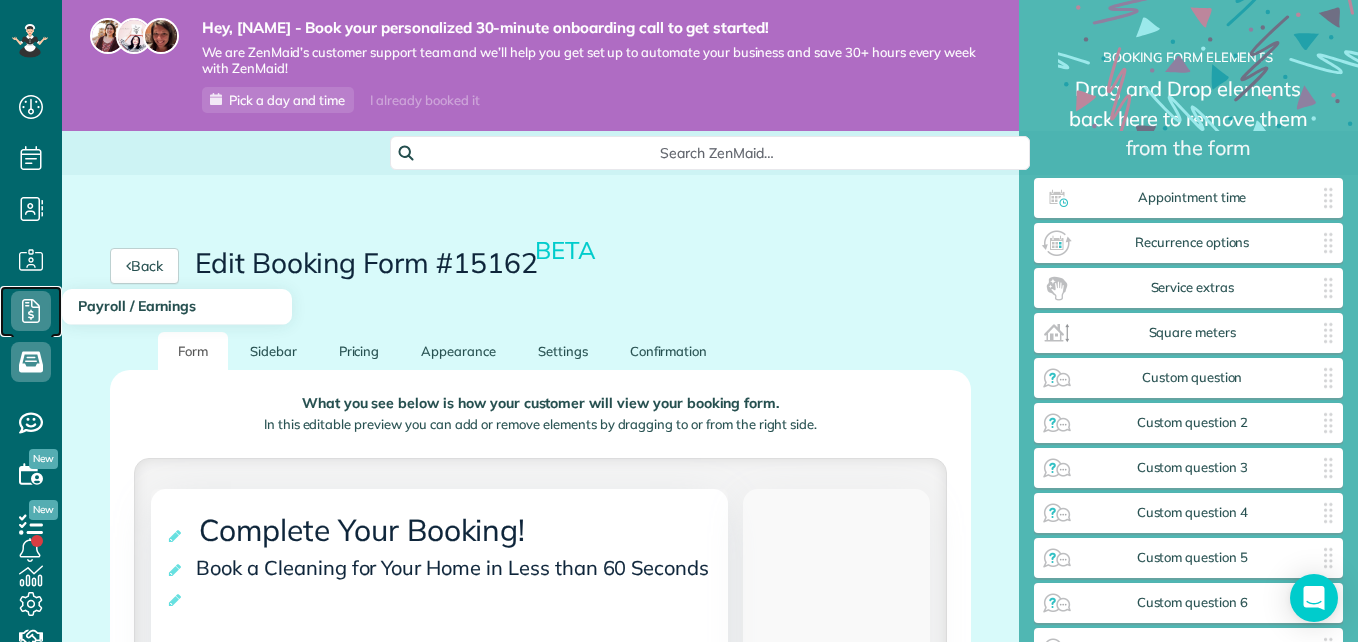 click on "Payroll / Earnings" at bounding box center [31, 331] 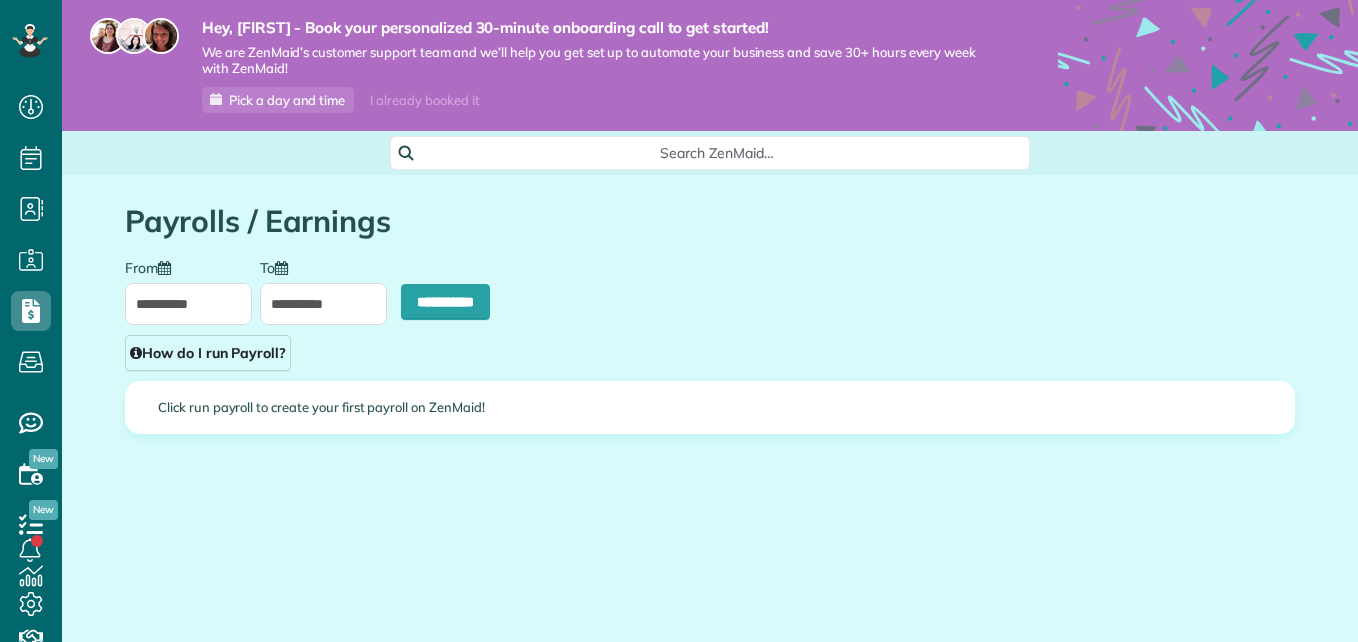 scroll, scrollTop: 0, scrollLeft: 0, axis: both 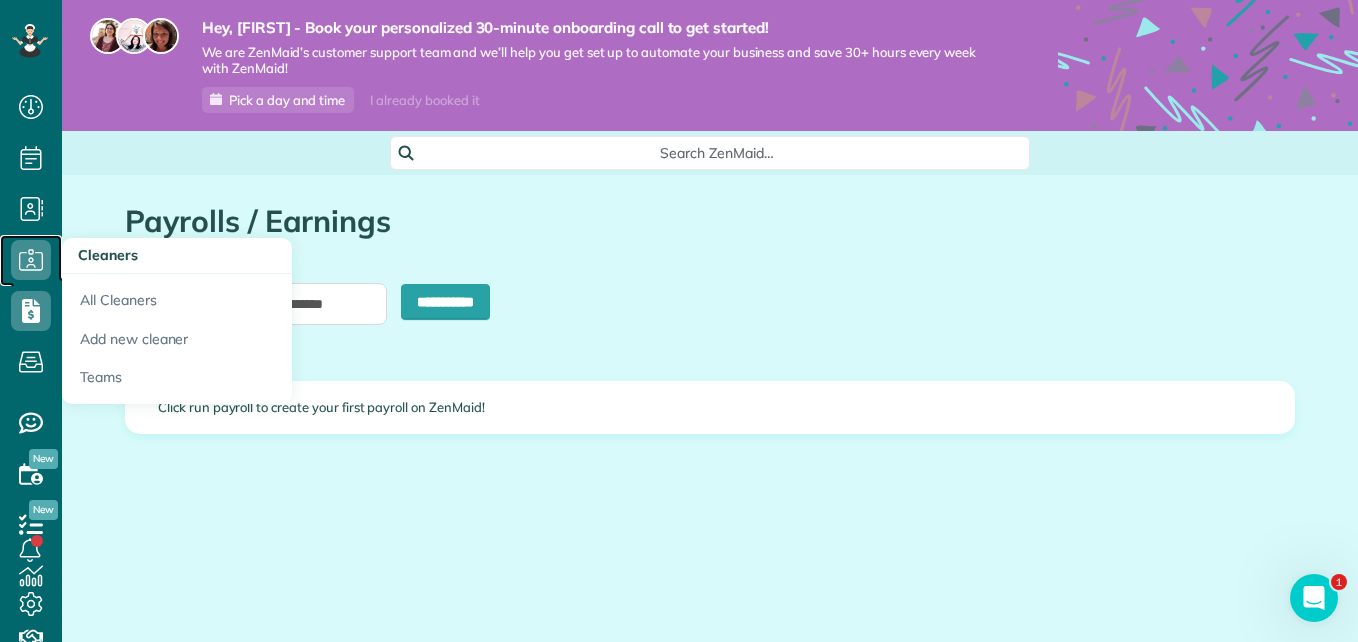 click on "Cleaners" at bounding box center [31, 280] 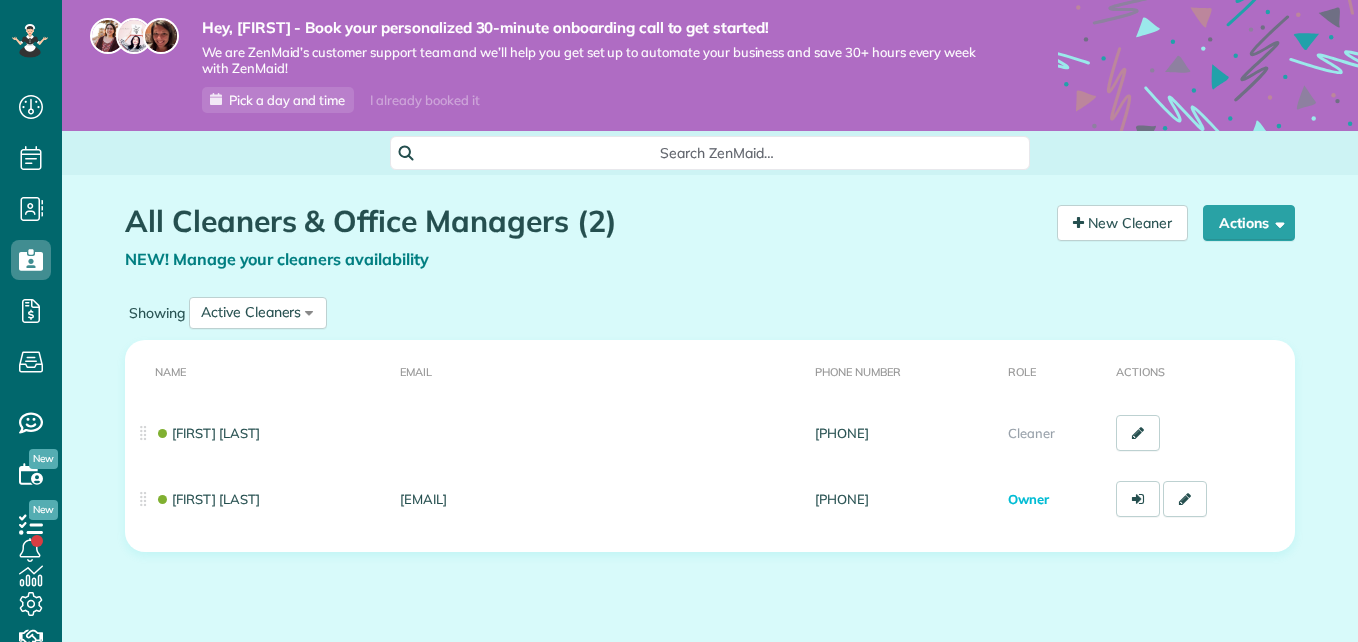 scroll, scrollTop: 0, scrollLeft: 0, axis: both 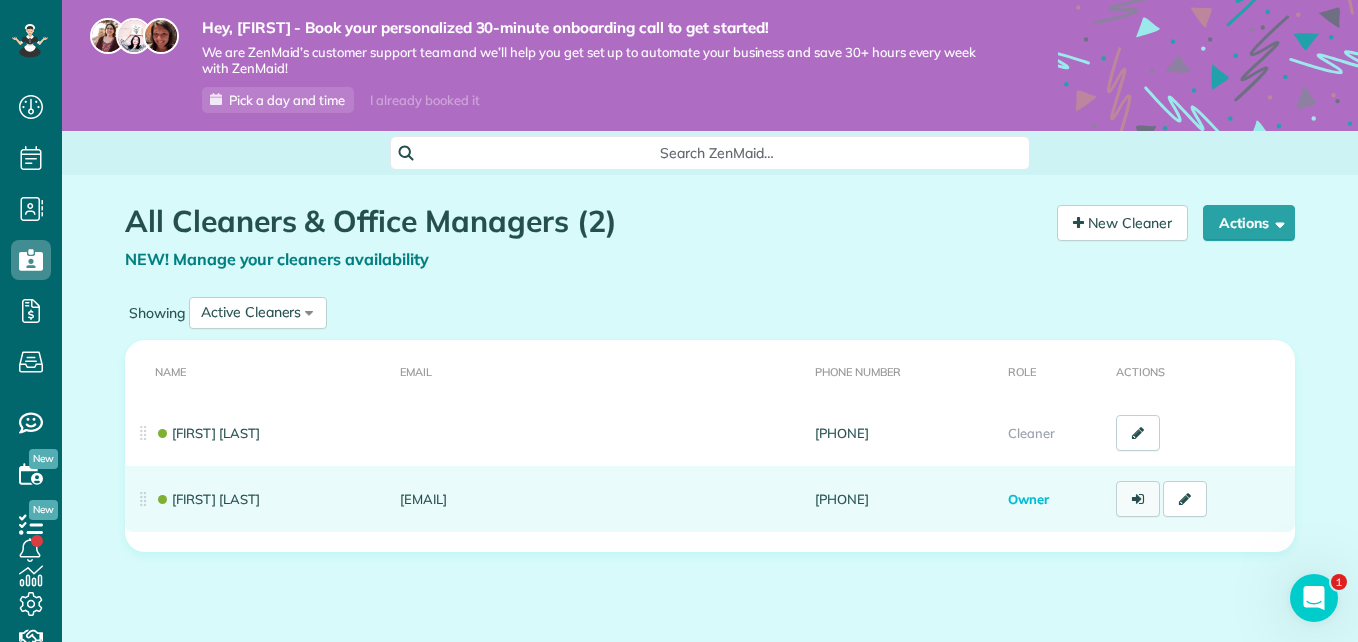 click at bounding box center [1138, 499] 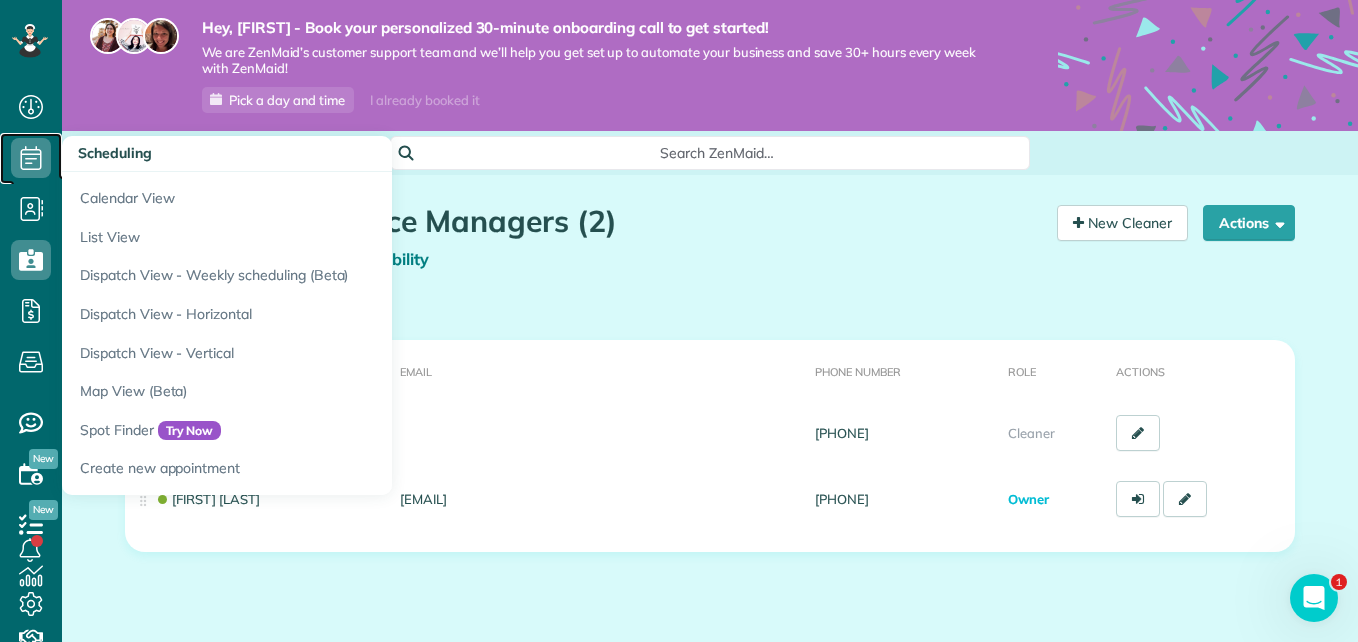 click 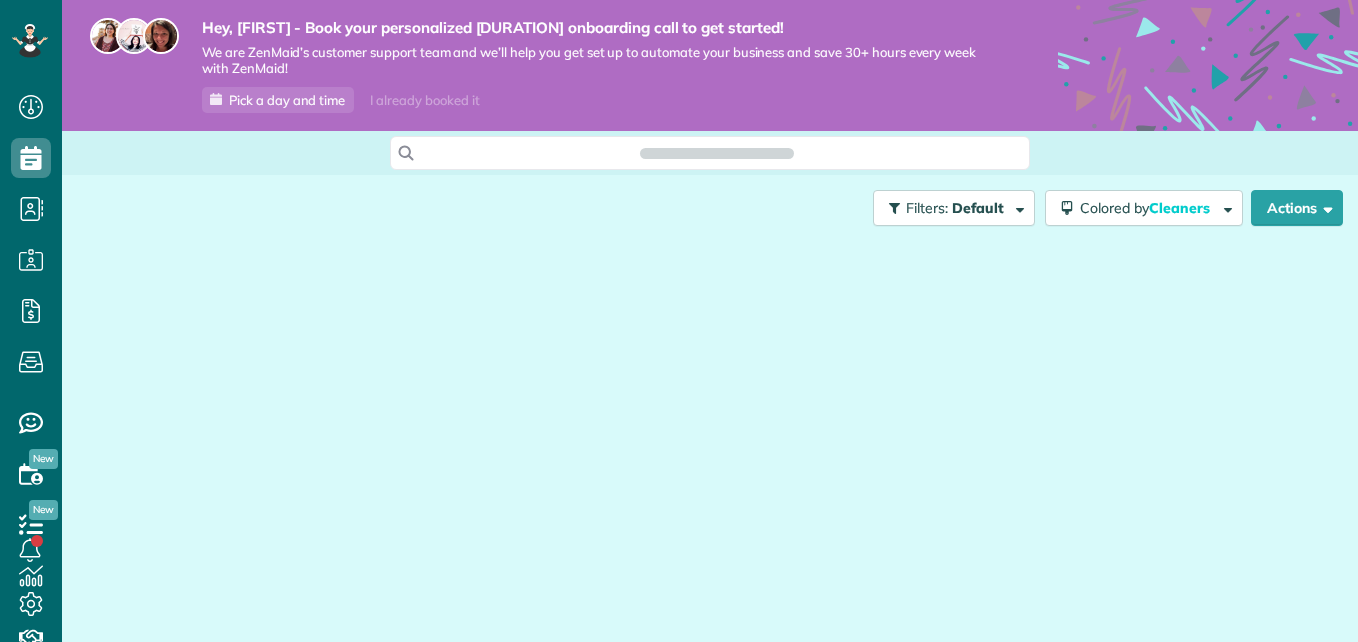 scroll, scrollTop: 0, scrollLeft: 0, axis: both 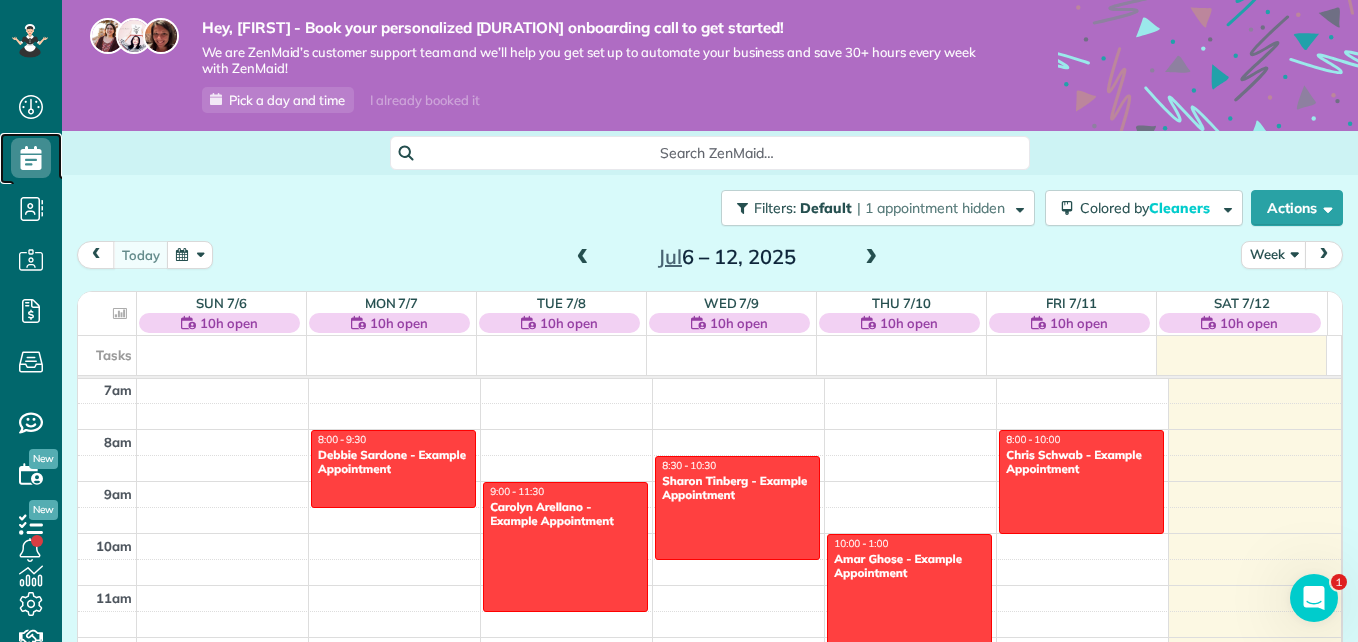 click 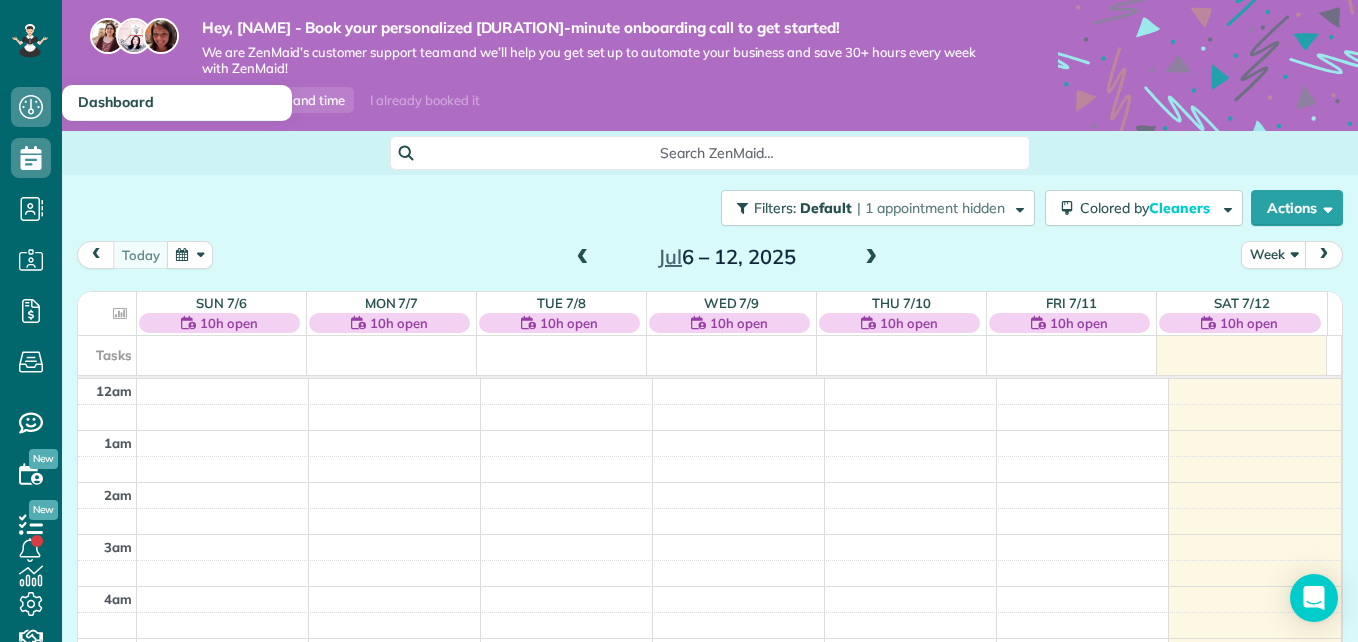 scroll, scrollTop: 0, scrollLeft: 0, axis: both 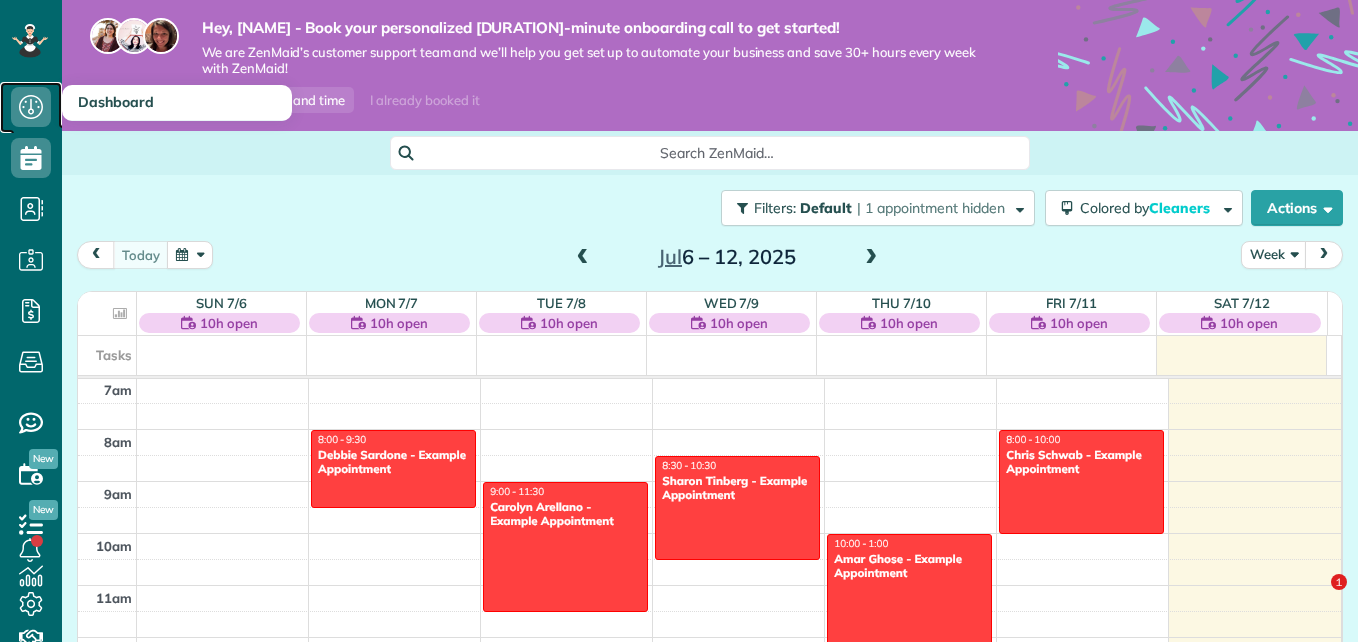 click 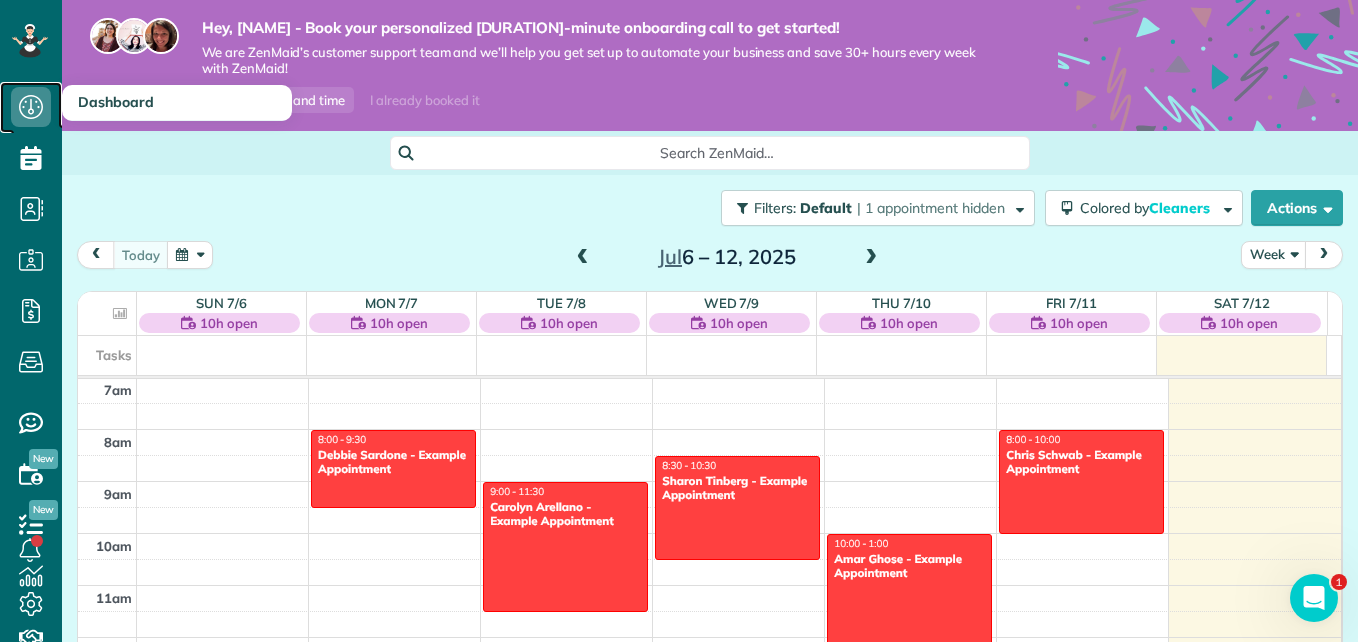 scroll, scrollTop: 0, scrollLeft: 0, axis: both 